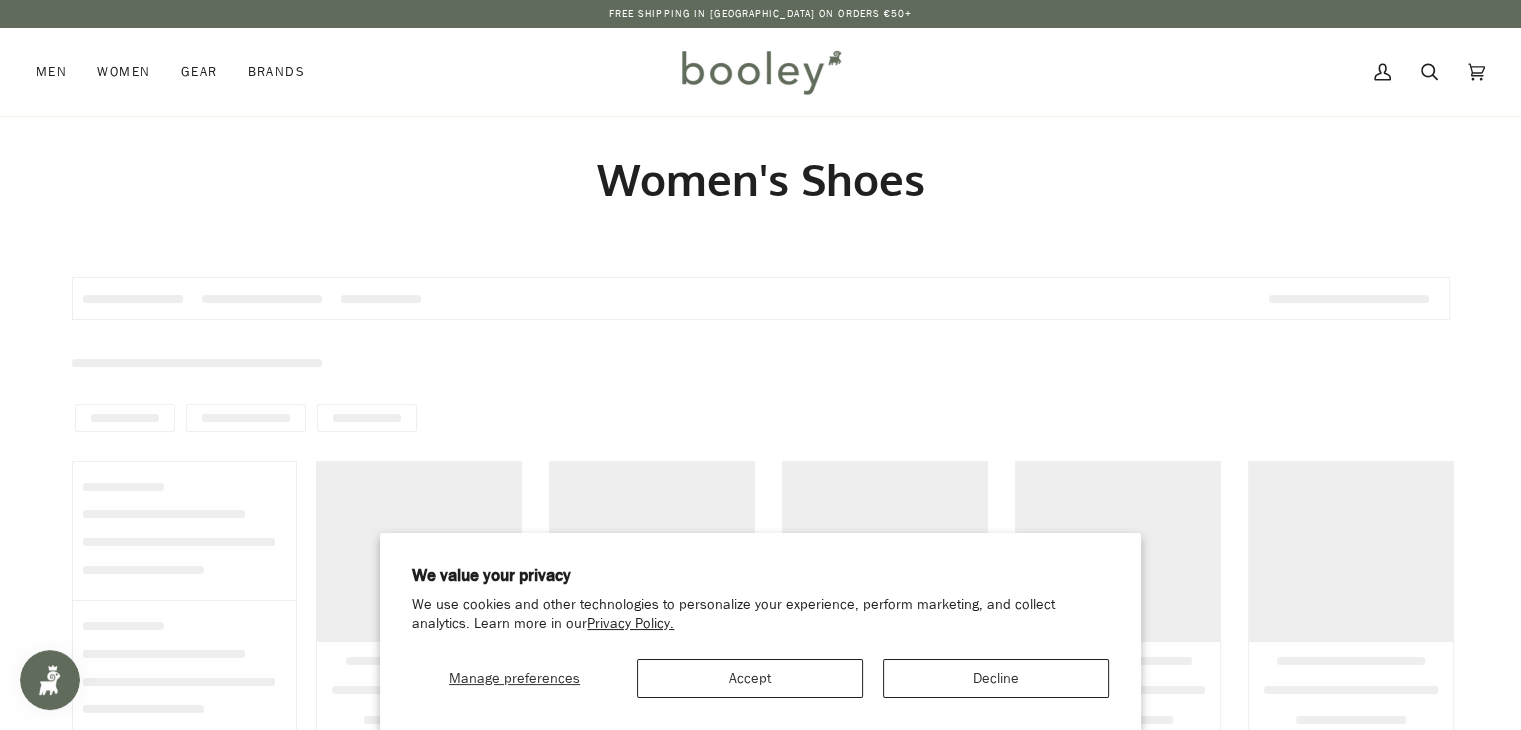 scroll, scrollTop: 0, scrollLeft: 0, axis: both 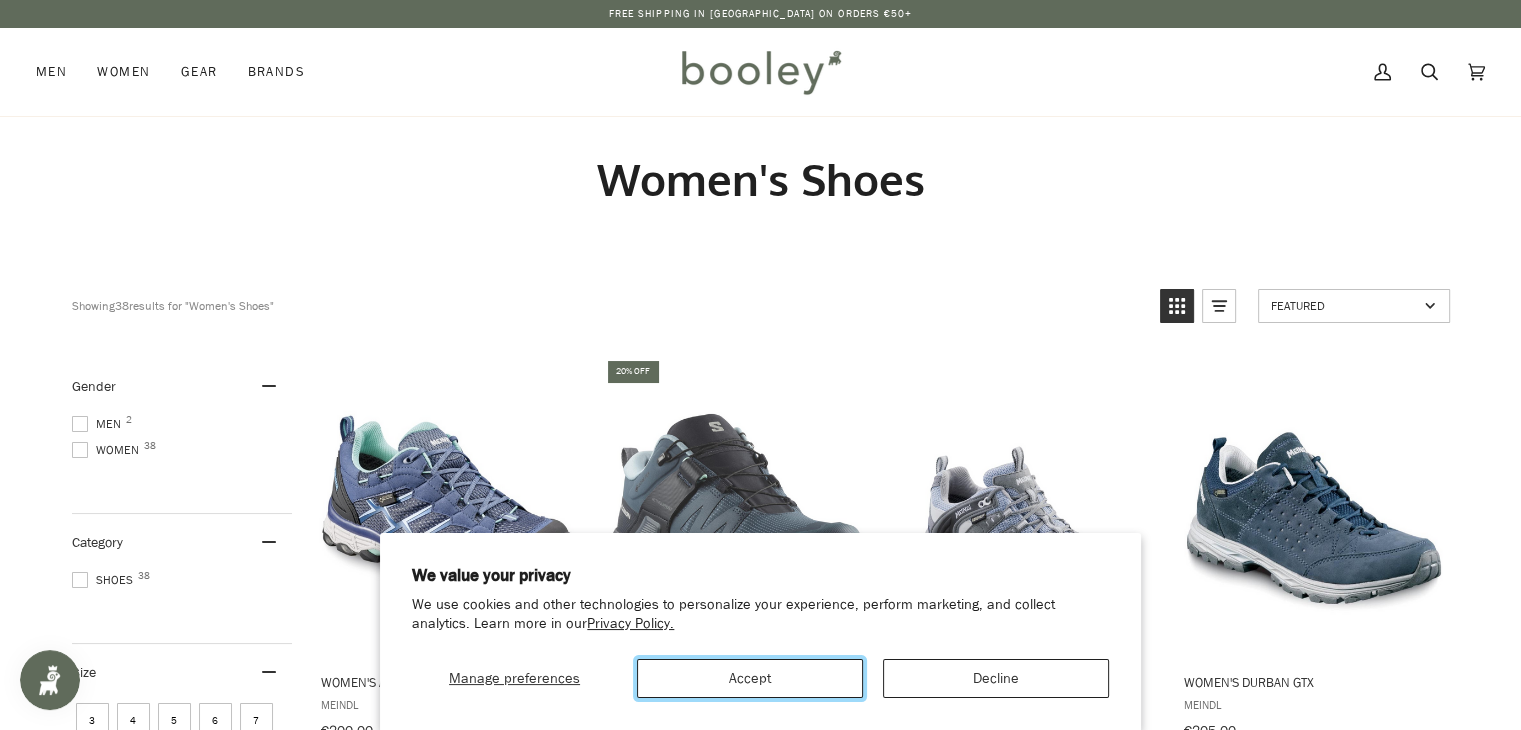 click on "Accept" at bounding box center [750, 678] 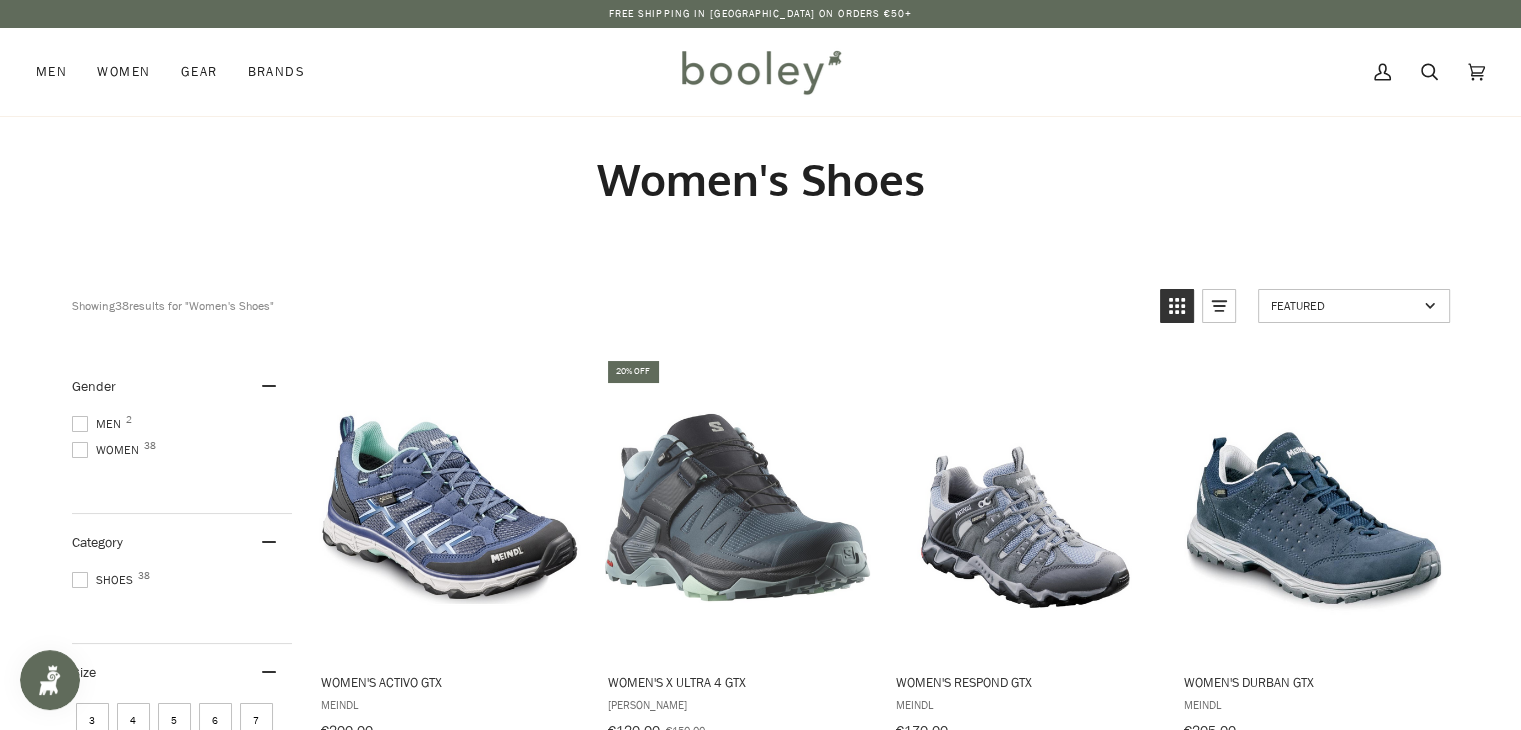 click at bounding box center (80, 450) 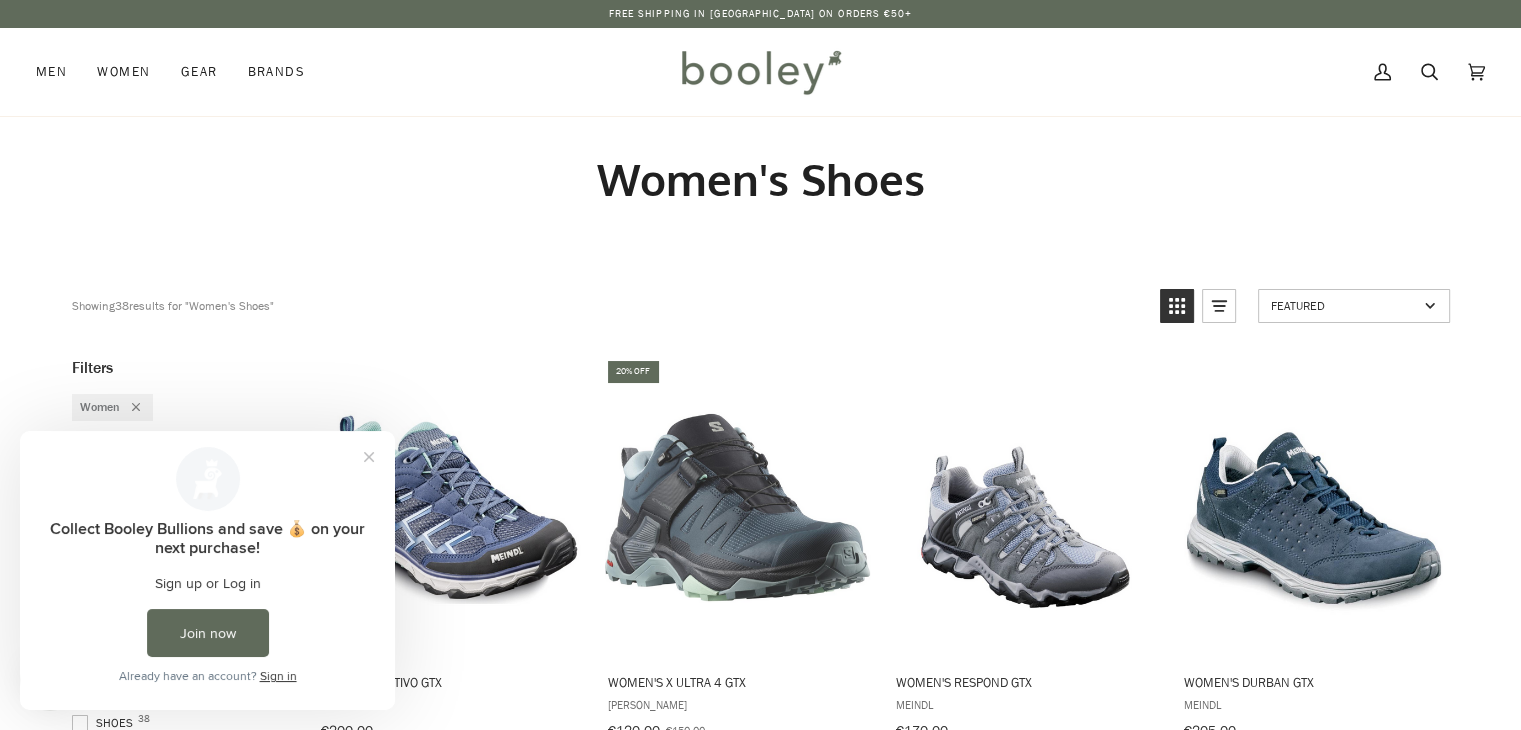 scroll, scrollTop: 0, scrollLeft: 0, axis: both 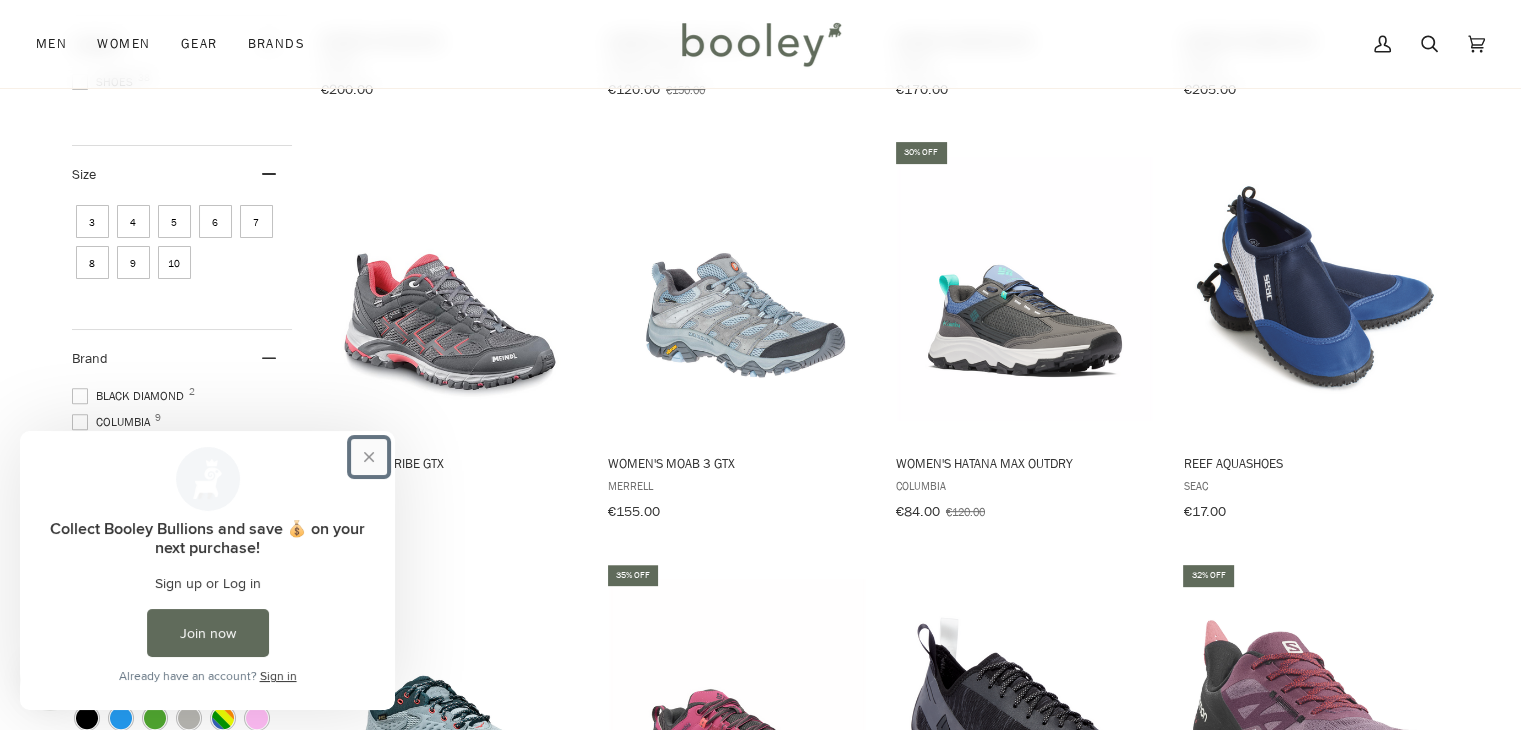 click at bounding box center [369, 457] 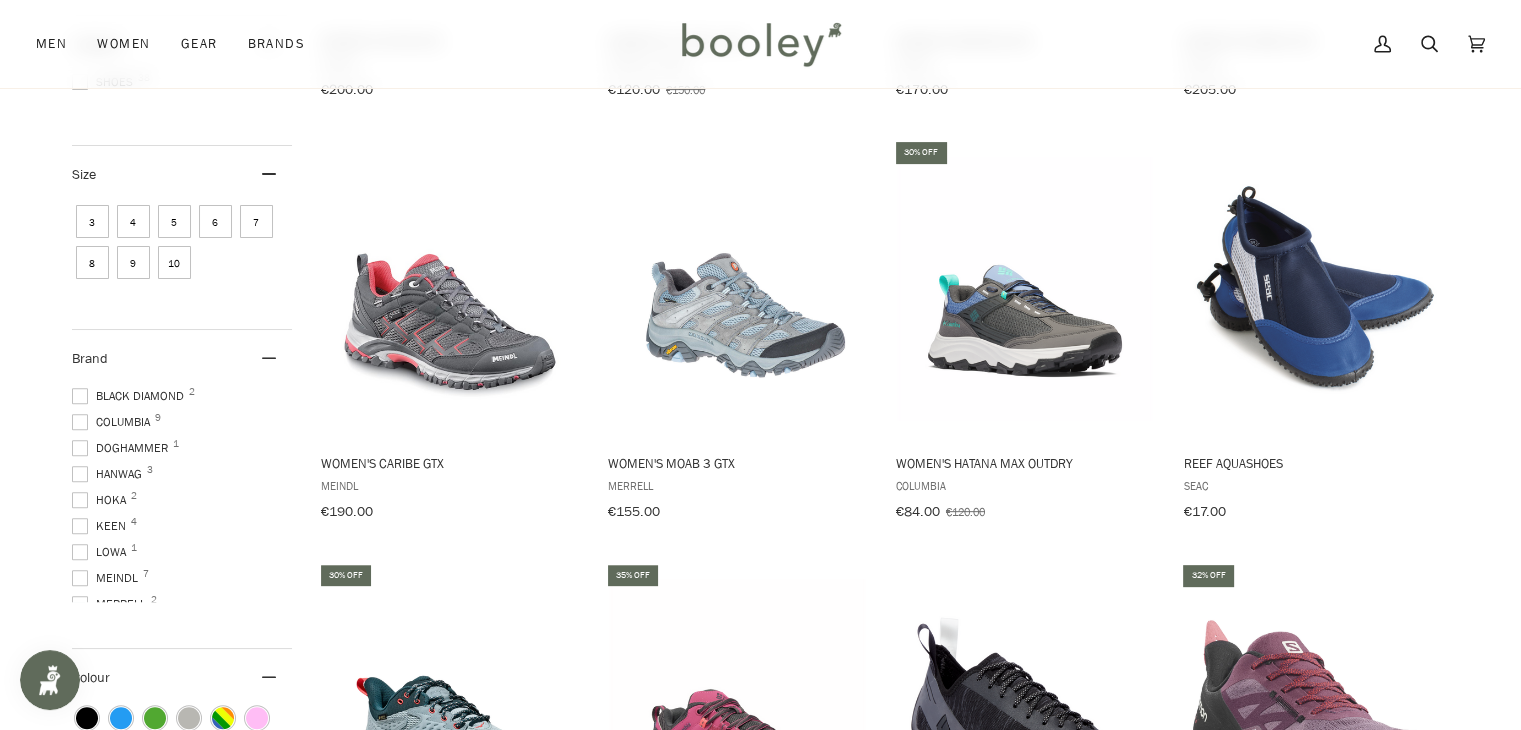 click at bounding box center (80, 526) 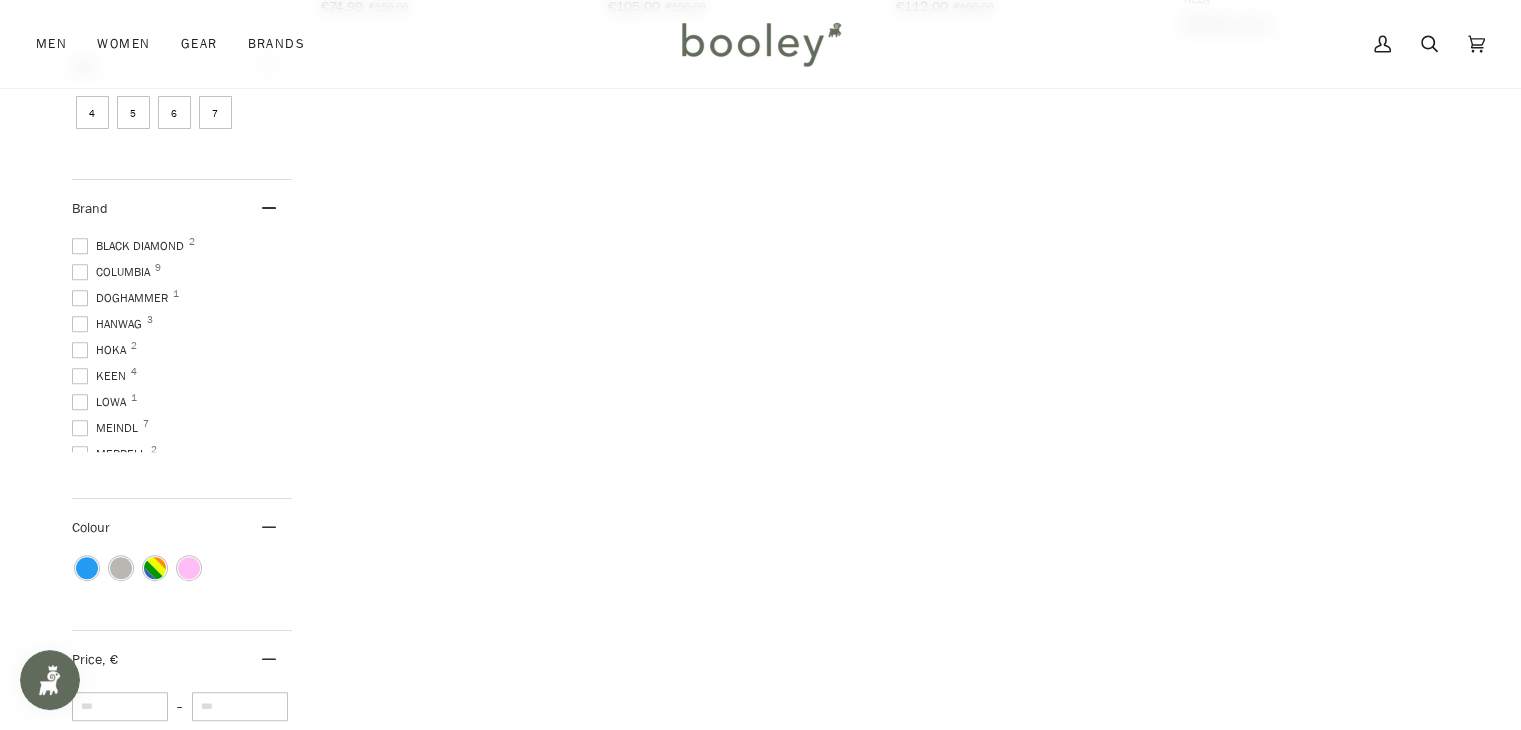 scroll, scrollTop: 727, scrollLeft: 0, axis: vertical 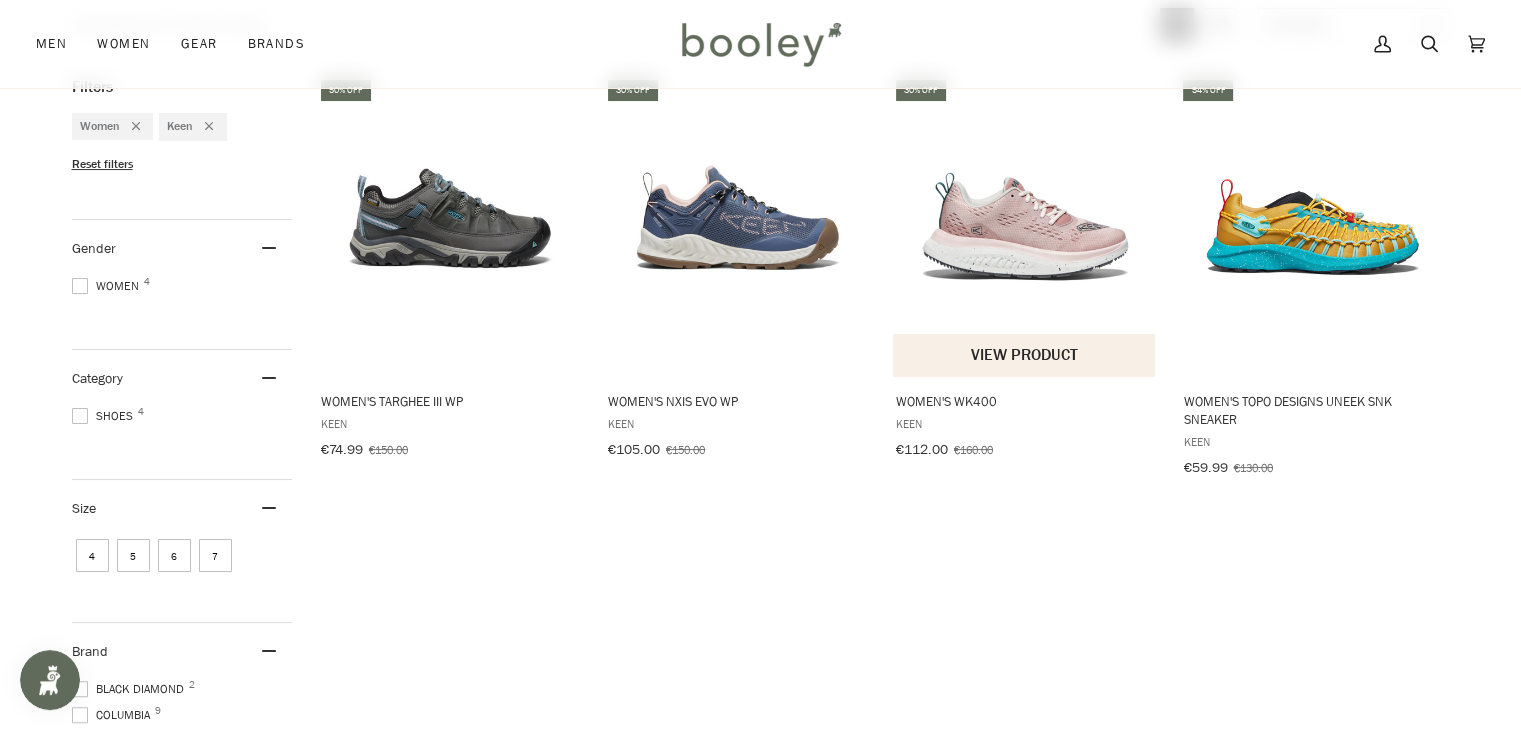 click at bounding box center (1025, 226) 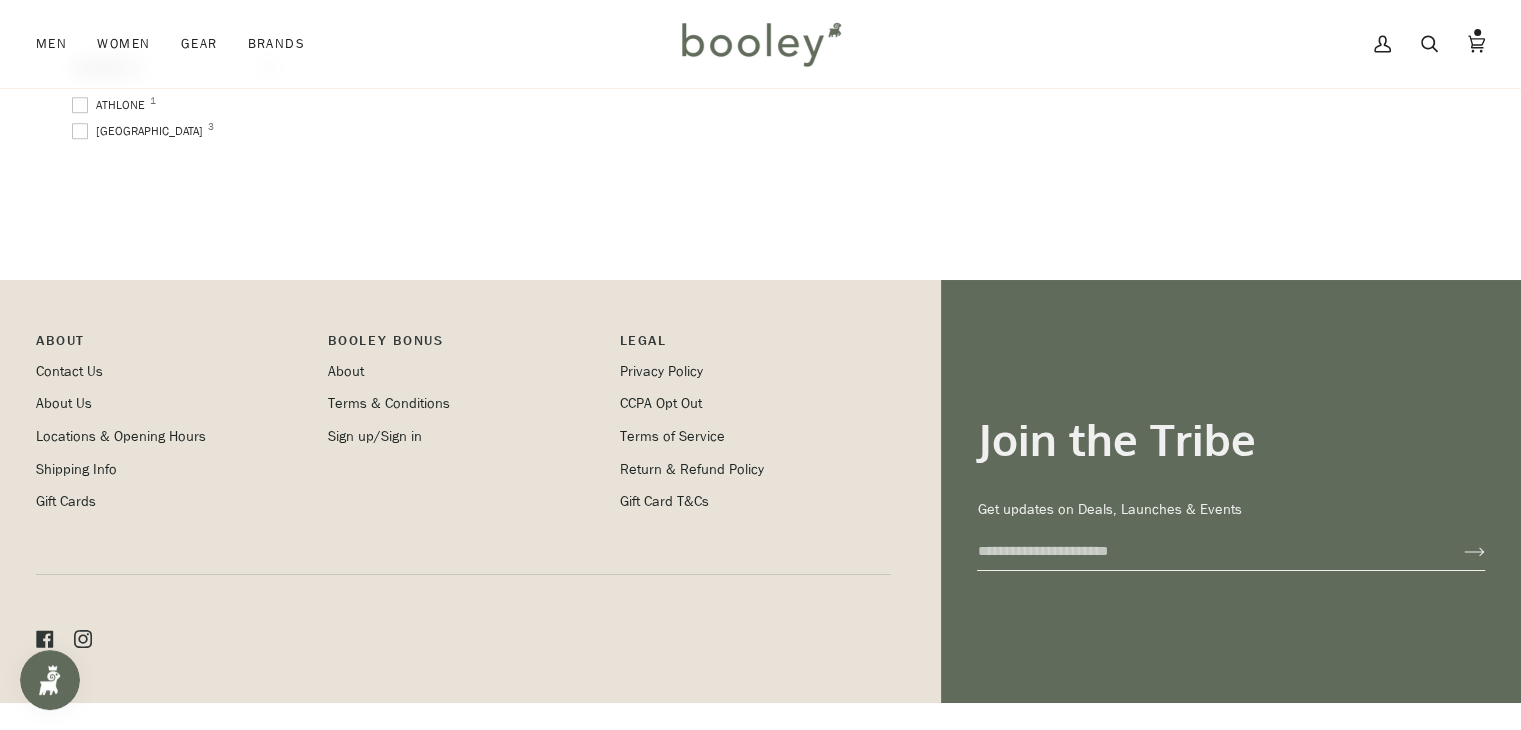 scroll, scrollTop: 1460, scrollLeft: 0, axis: vertical 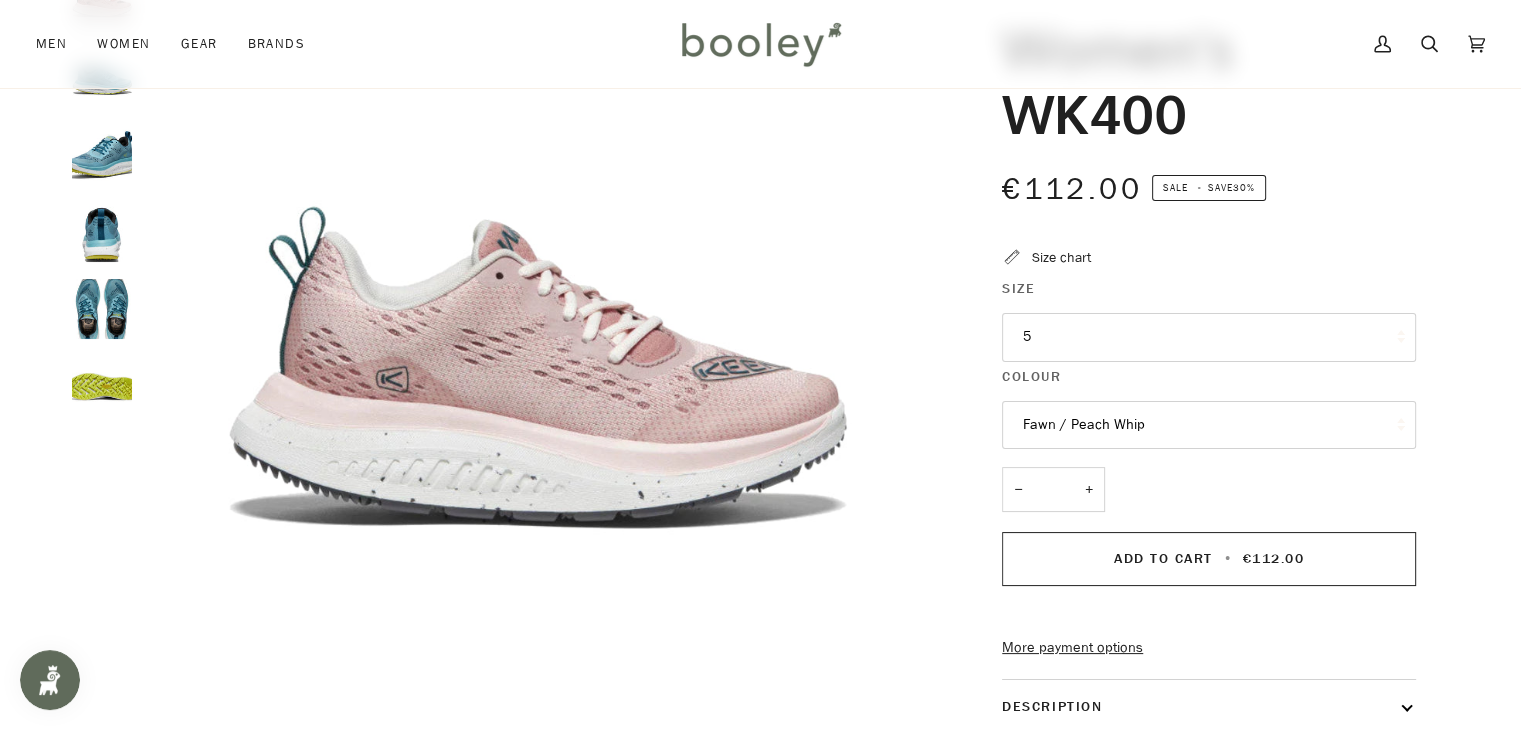 click on "5" at bounding box center (1209, 337) 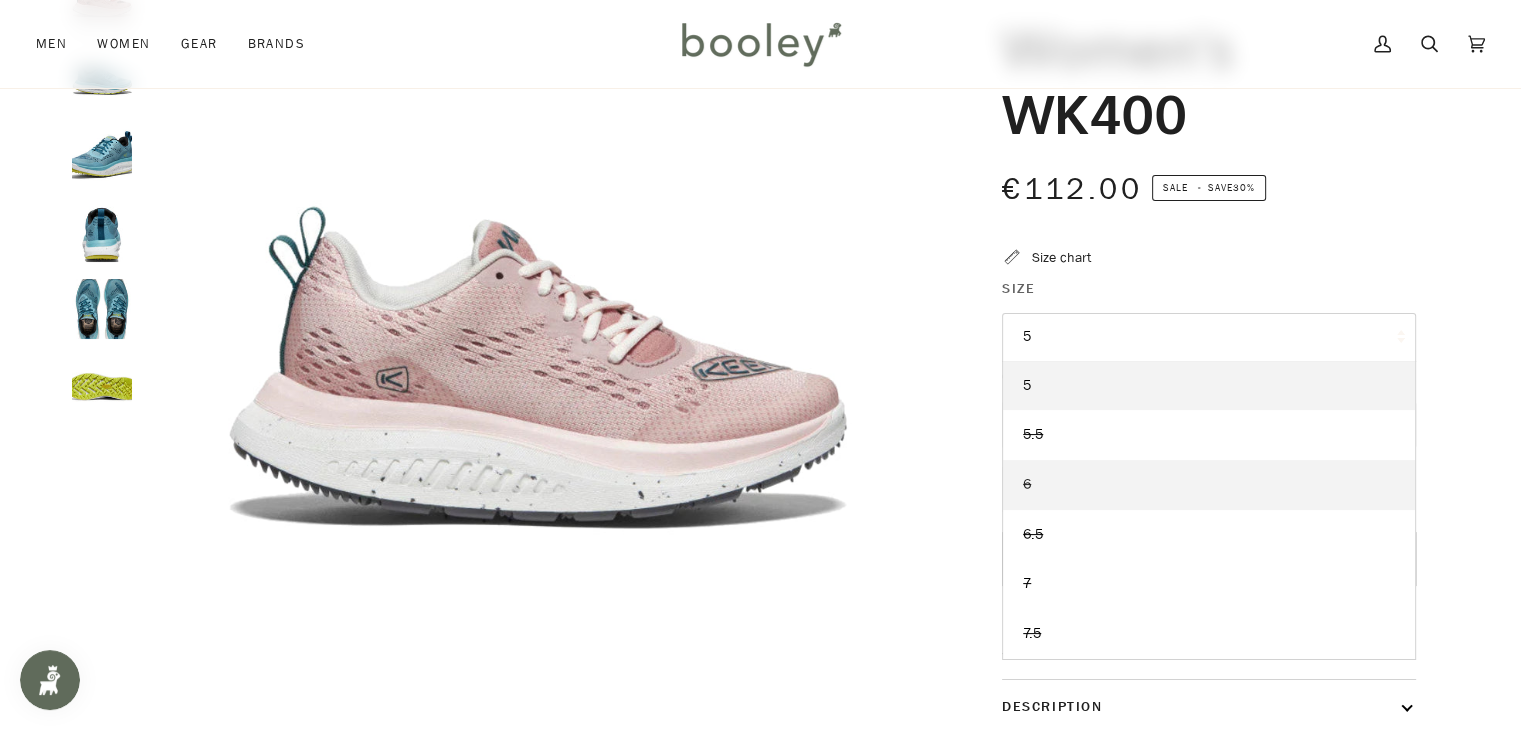 click on "6" at bounding box center (1209, 485) 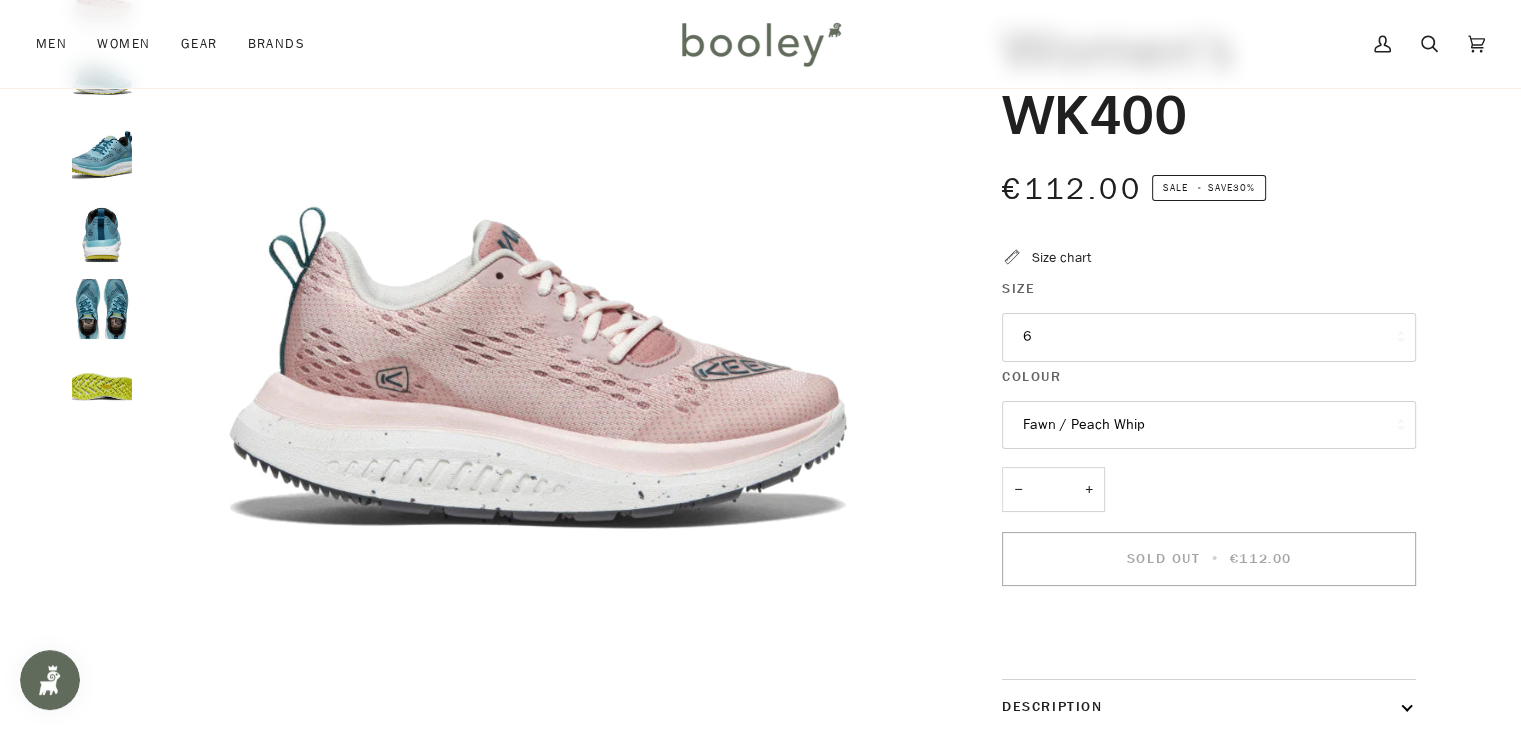 click at bounding box center [102, 155] 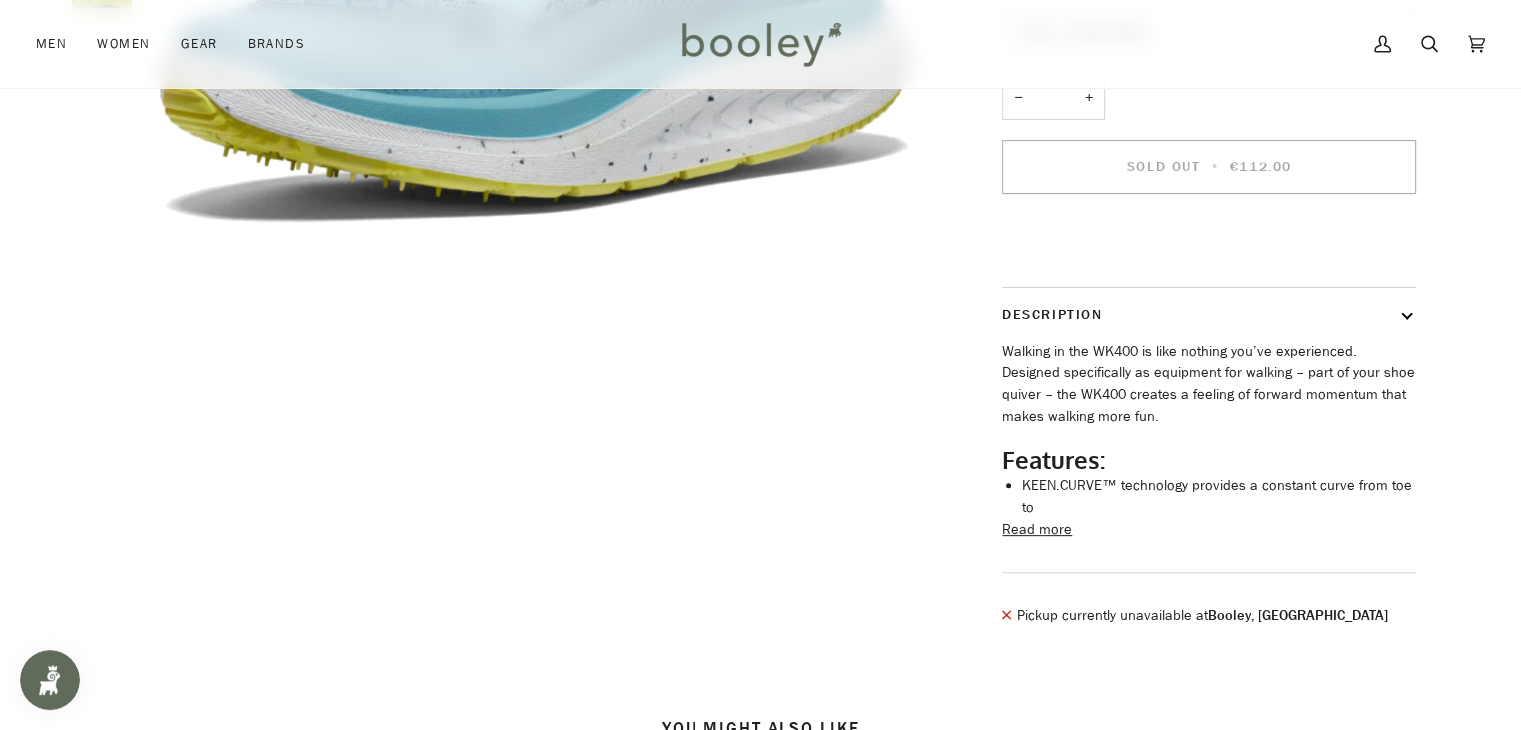 scroll, scrollTop: 596, scrollLeft: 0, axis: vertical 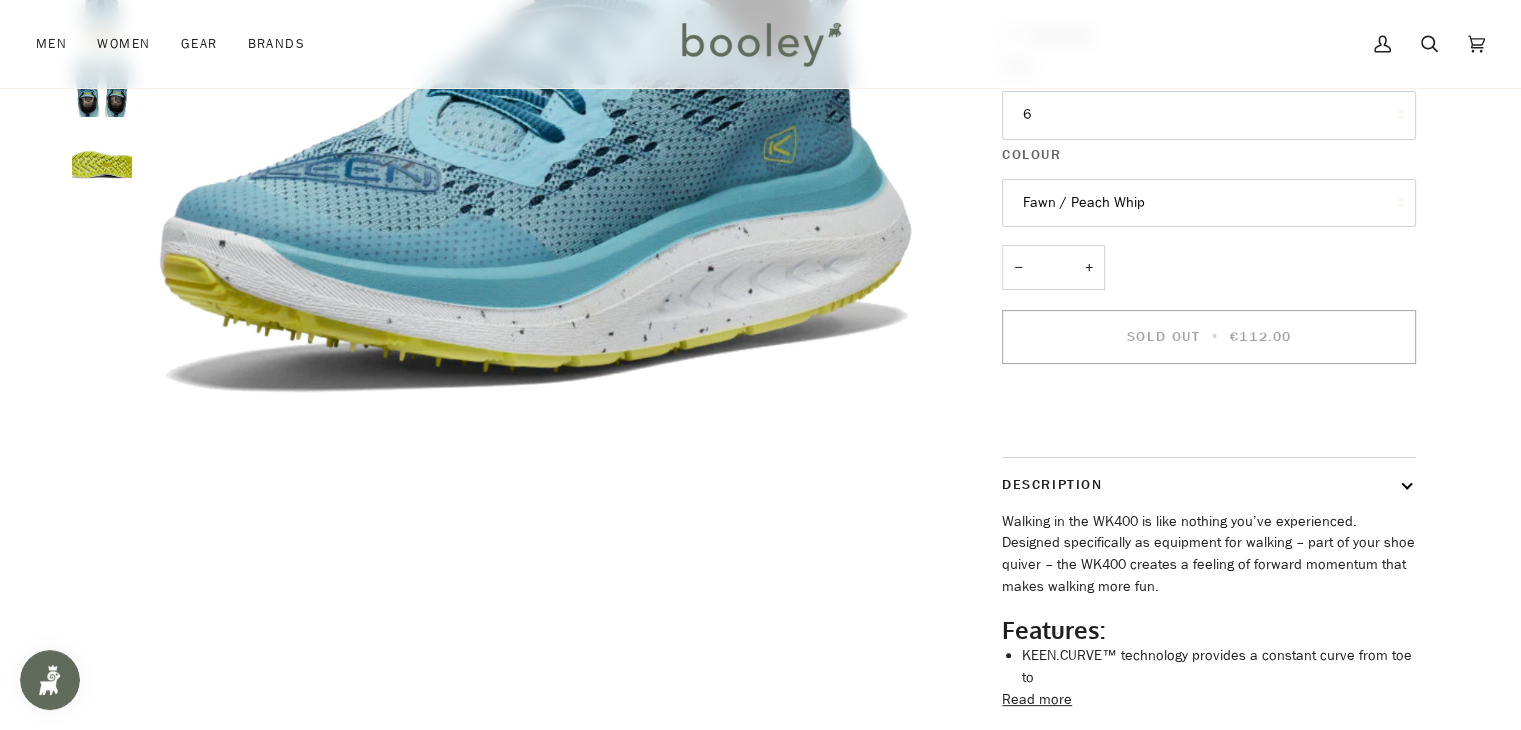 click on "6" at bounding box center (1209, 115) 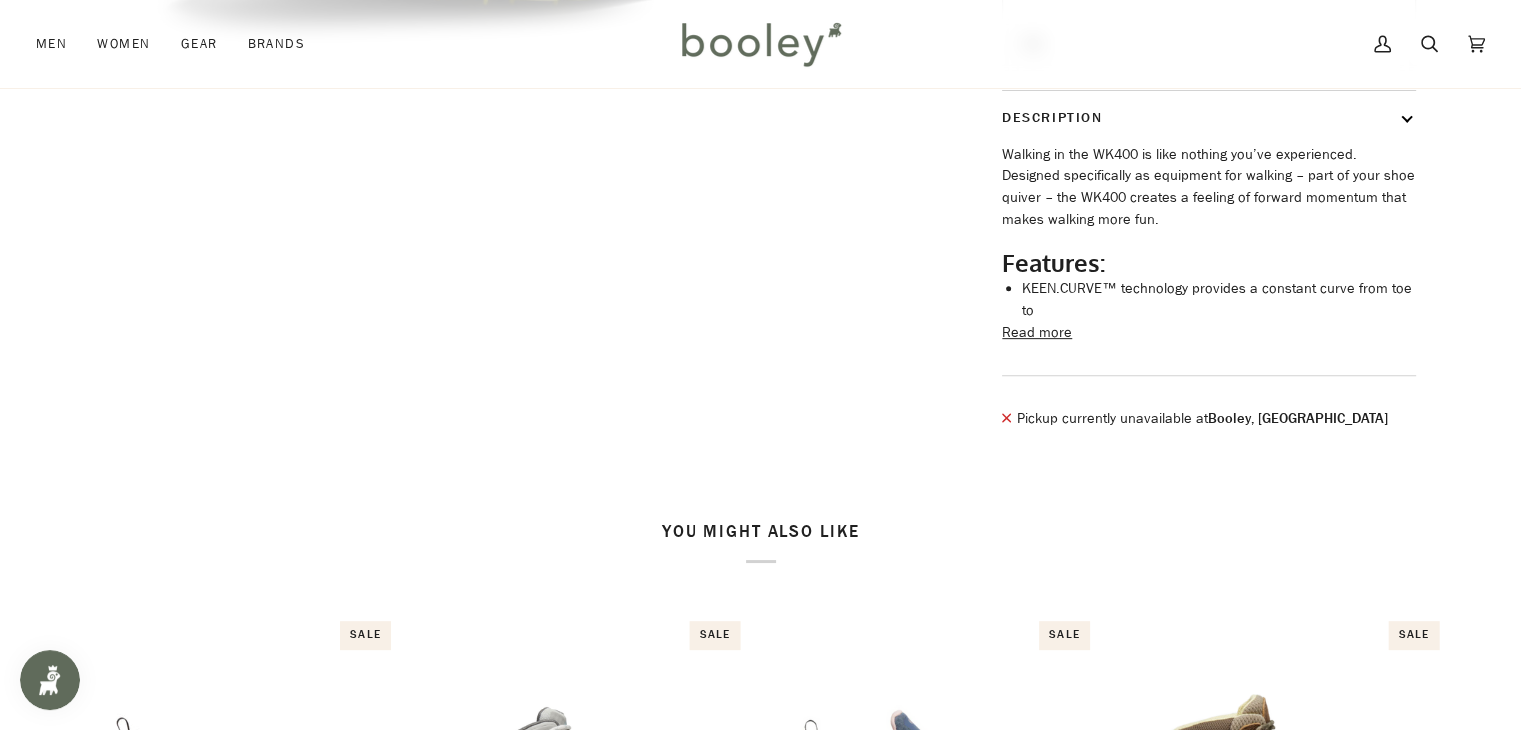 scroll, scrollTop: 690, scrollLeft: 0, axis: vertical 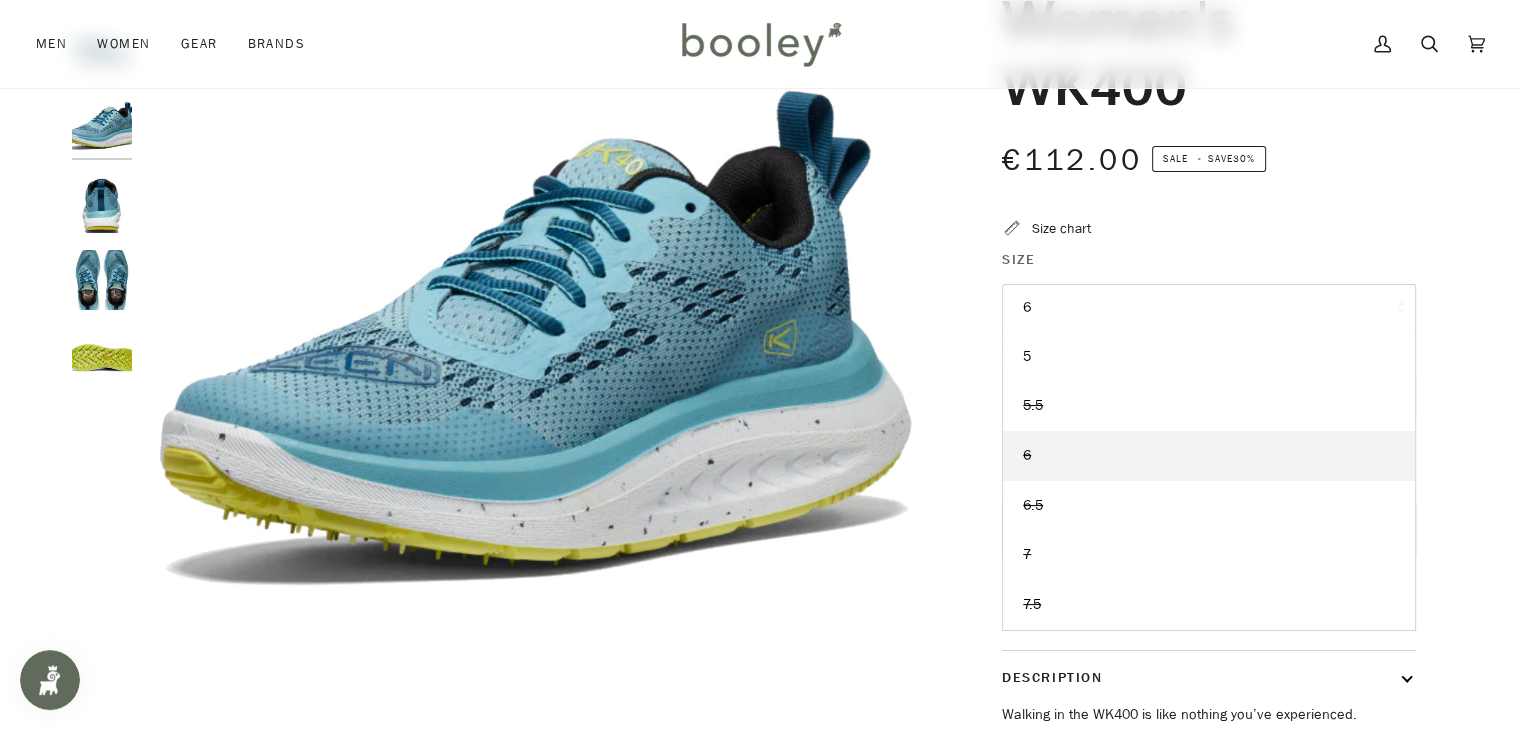 click on "6" at bounding box center [1209, 308] 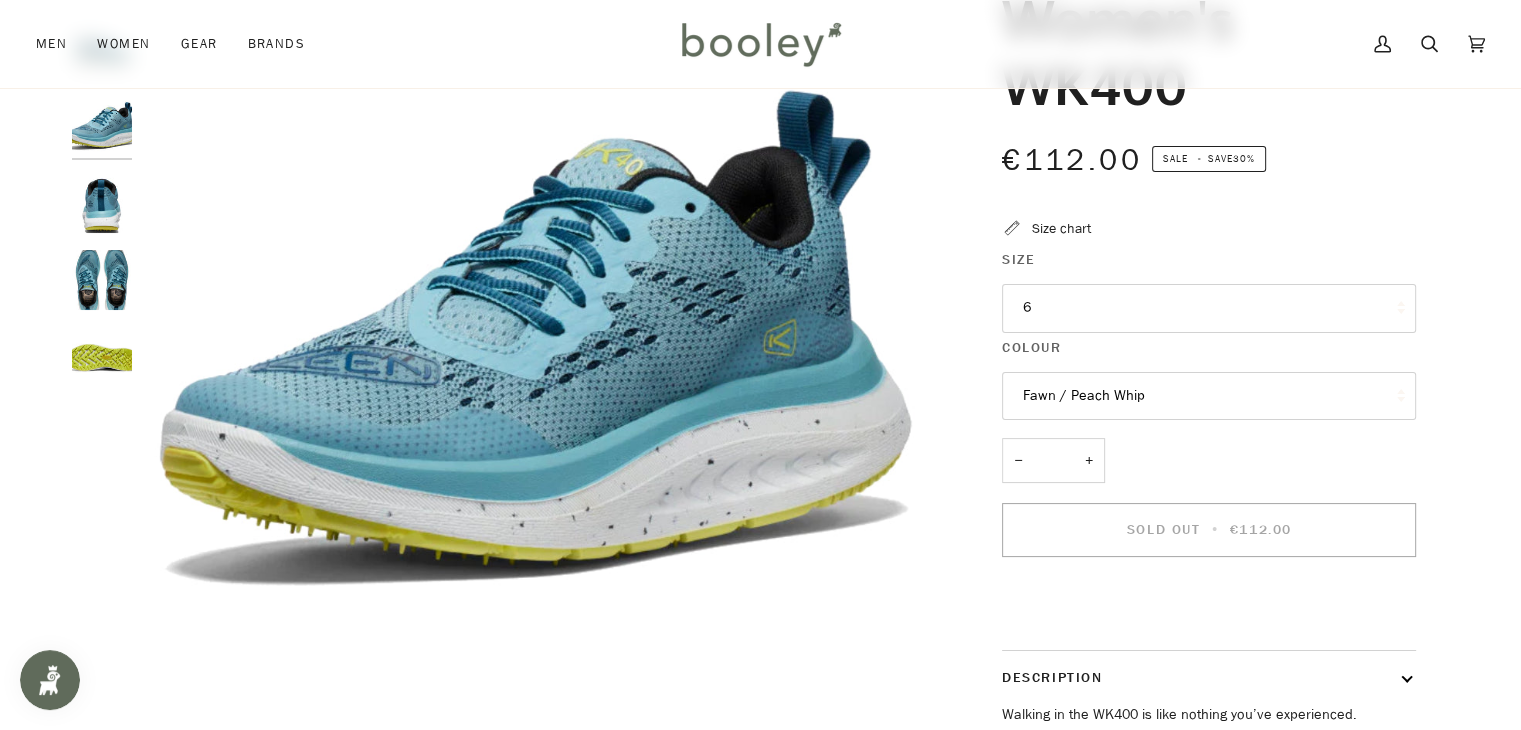 click on "+" at bounding box center (1089, 460) 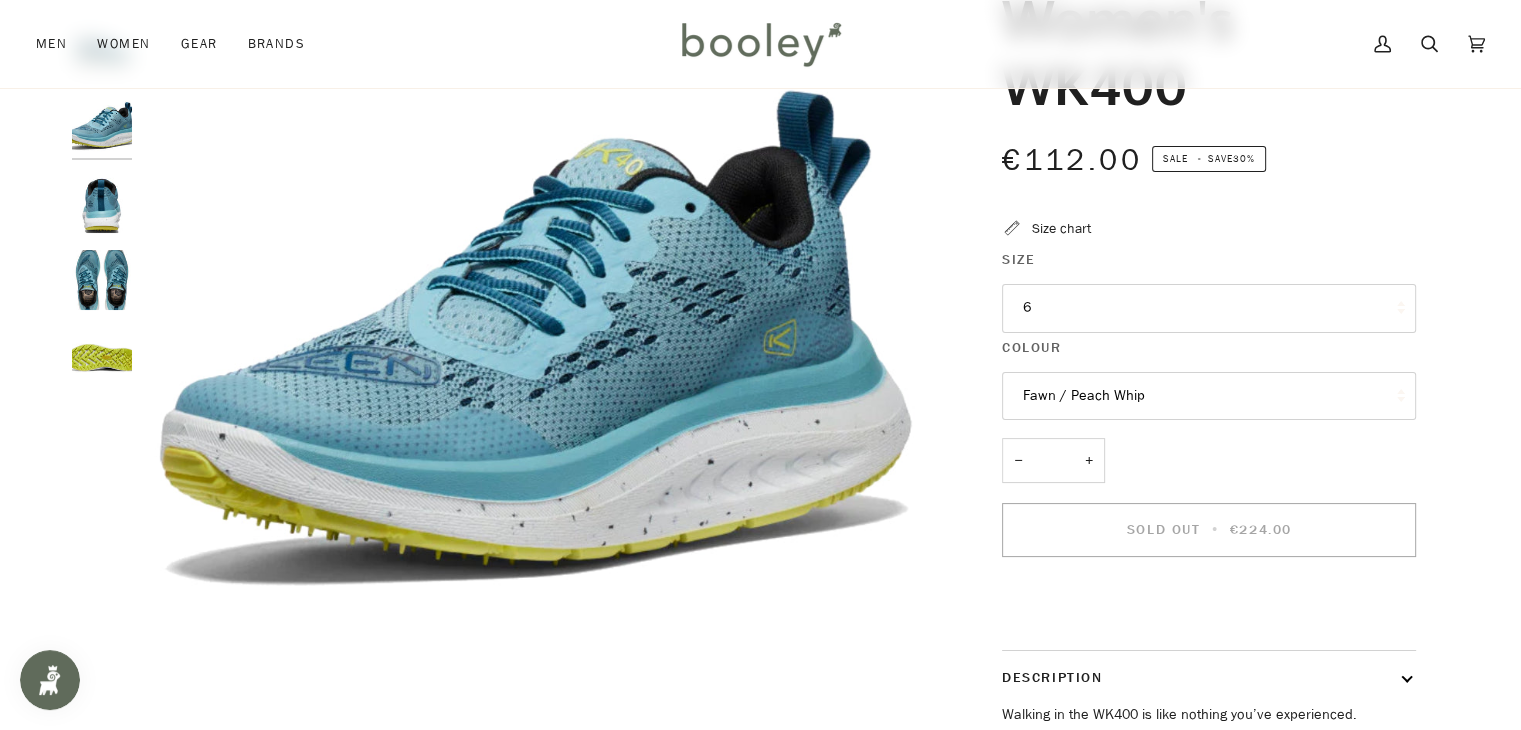 click on "Fawn / Peach Whip" at bounding box center (1209, 396) 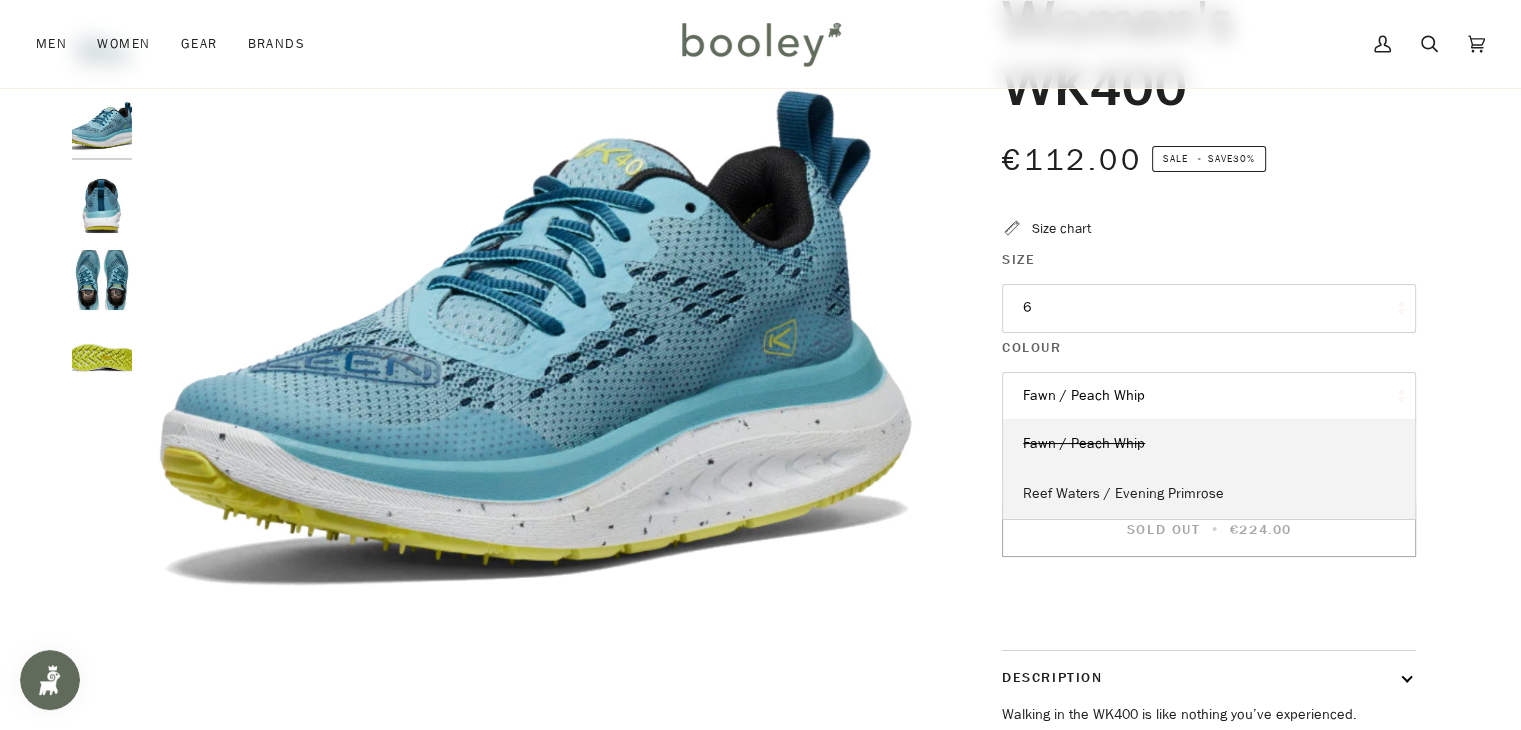 click on "Reef Waters / Evening Primrose" at bounding box center [1123, 493] 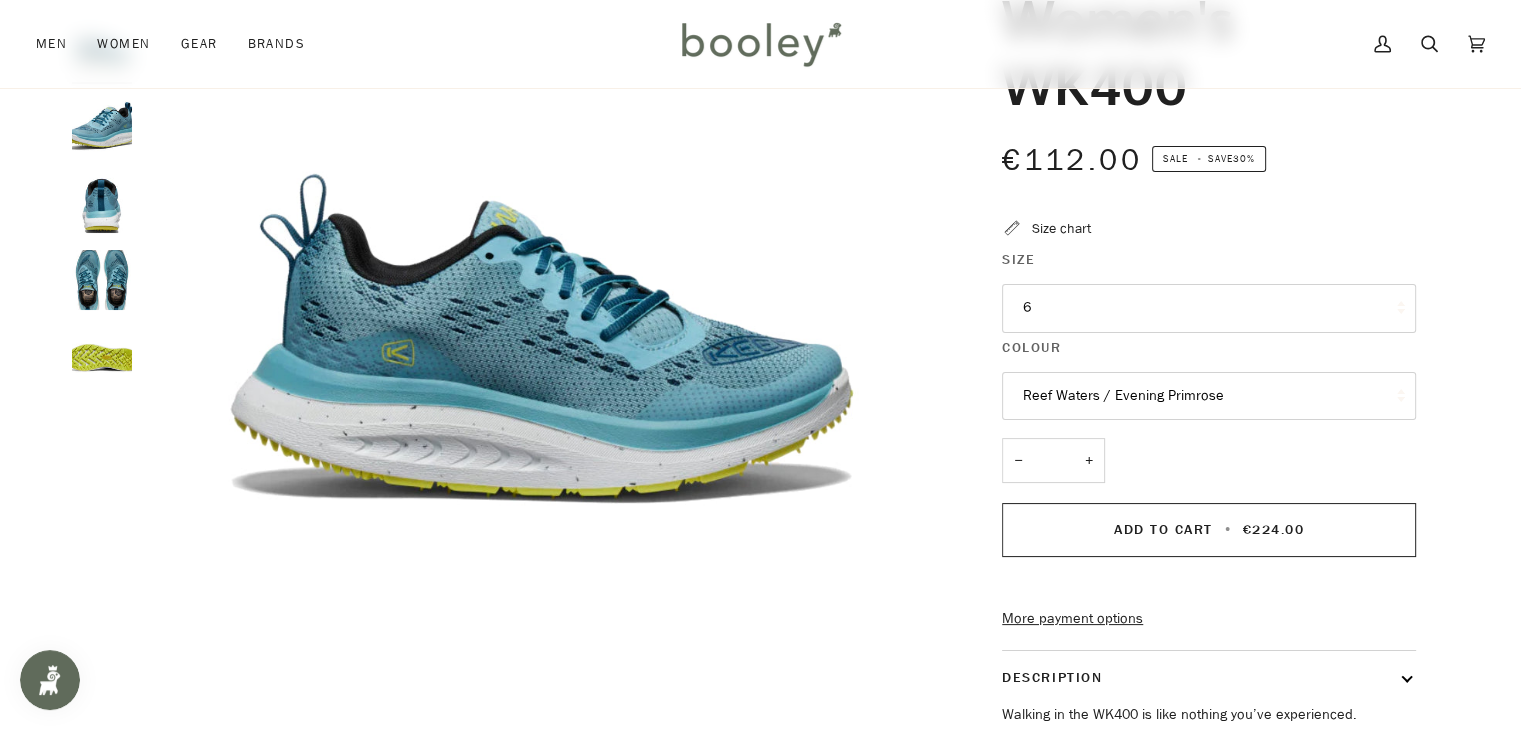 click on "−" at bounding box center (1018, 460) 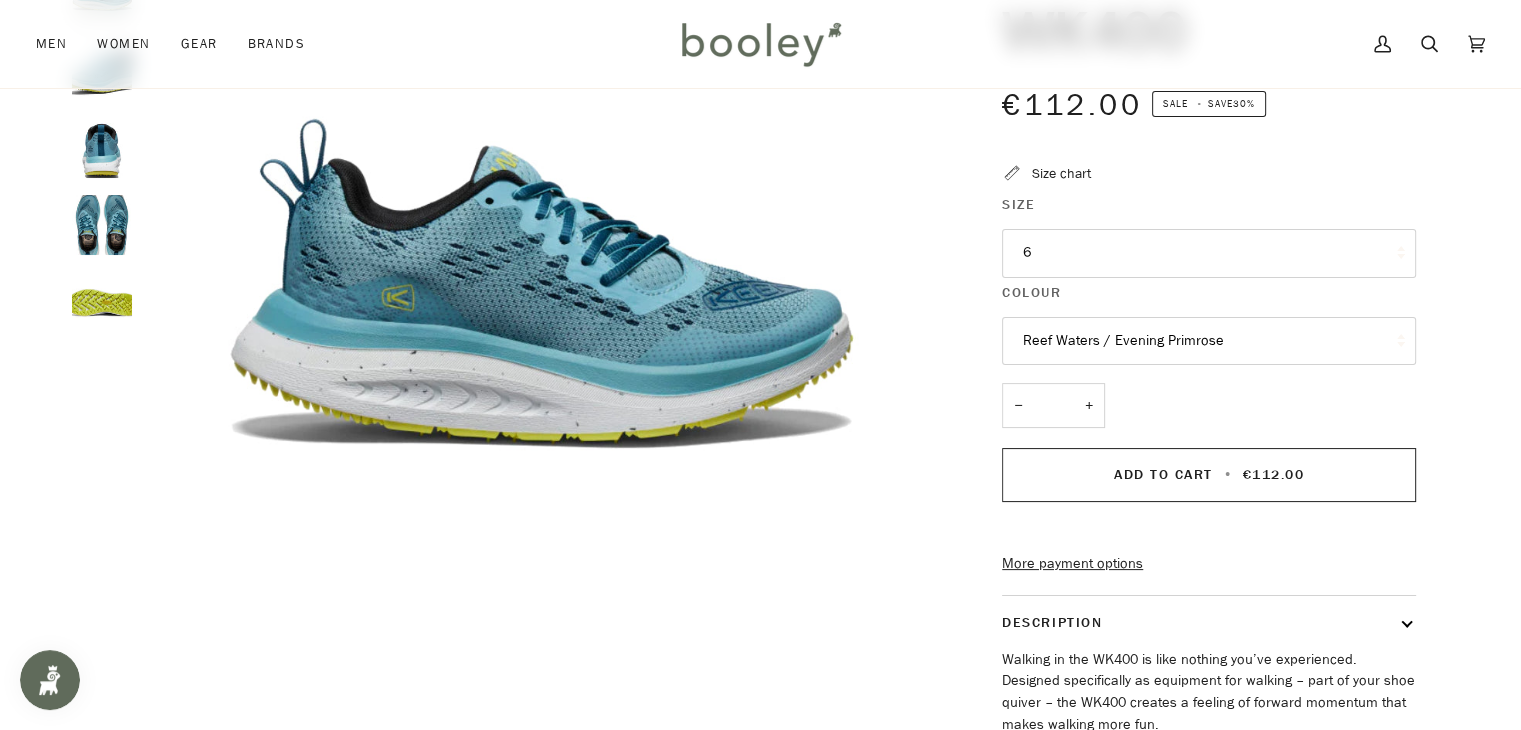scroll, scrollTop: 249, scrollLeft: 0, axis: vertical 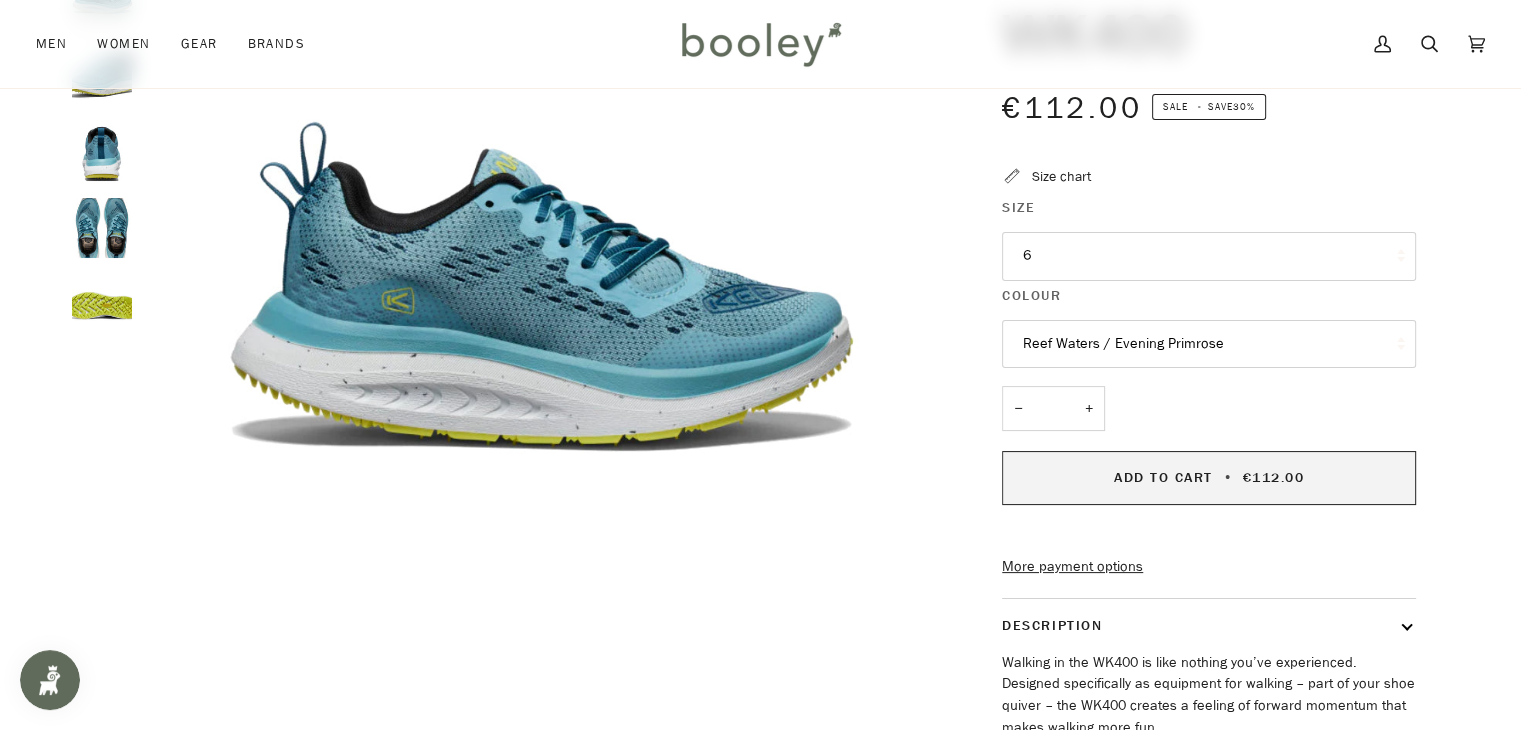 click on "Add to Cart" at bounding box center (1163, 477) 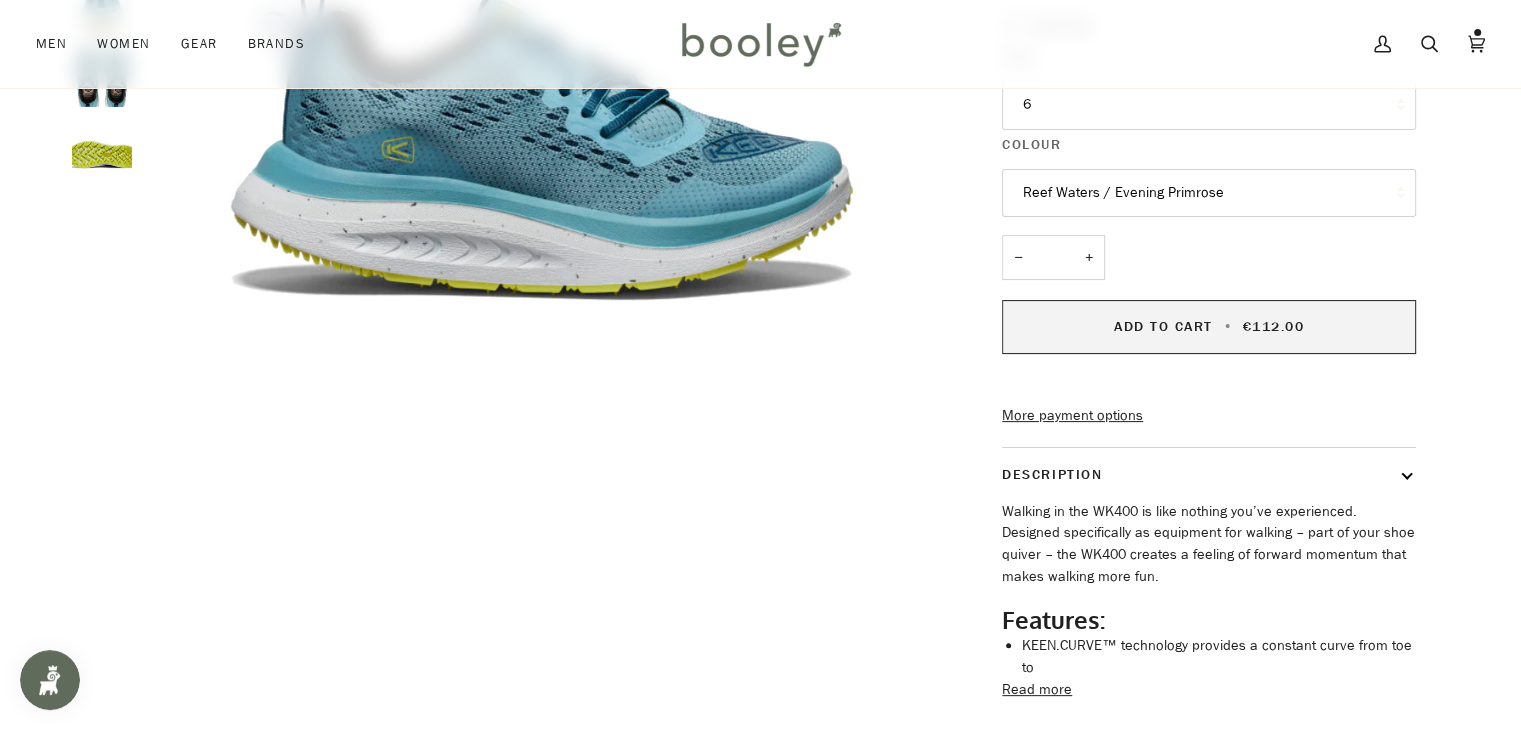 scroll, scrollTop: 392, scrollLeft: 0, axis: vertical 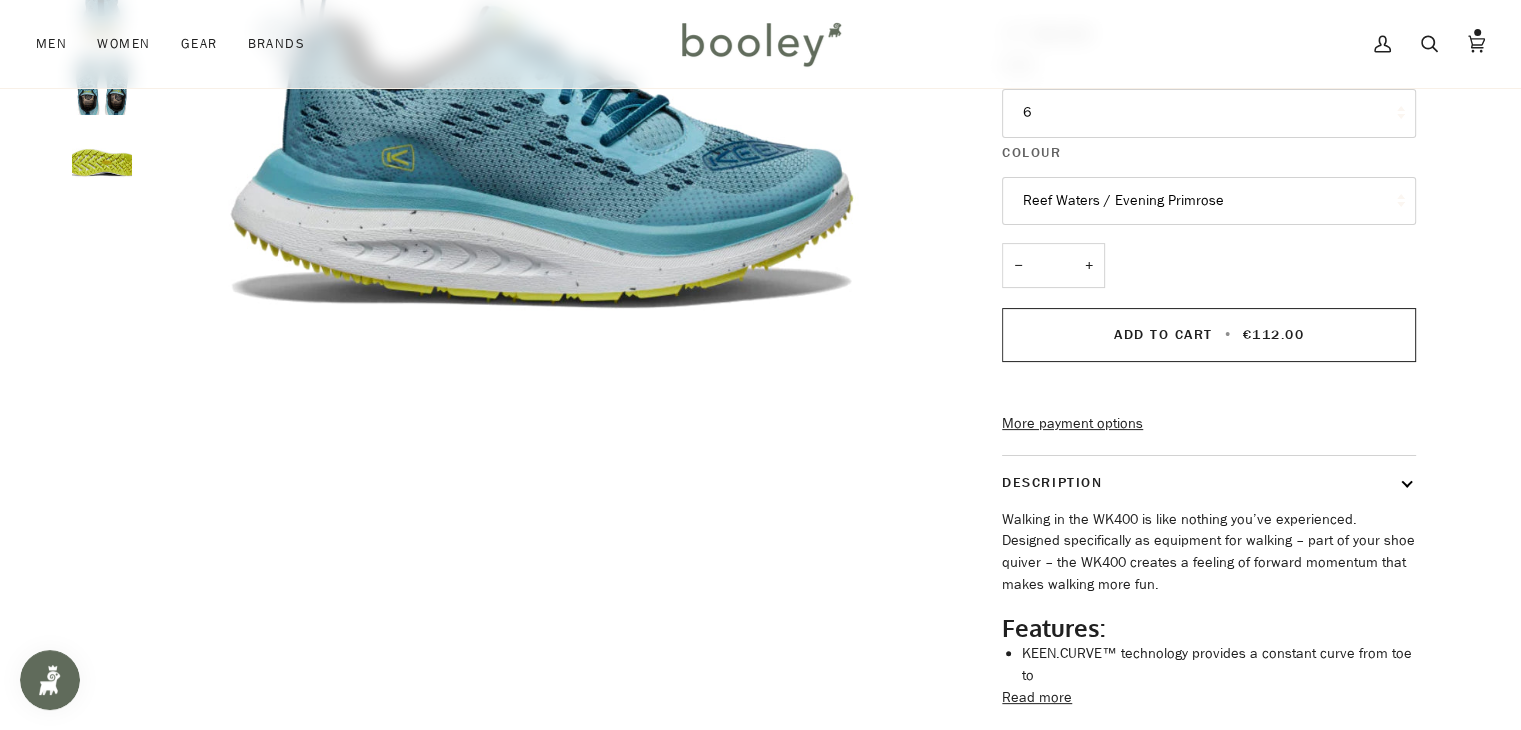 click at bounding box center [1004, 387] 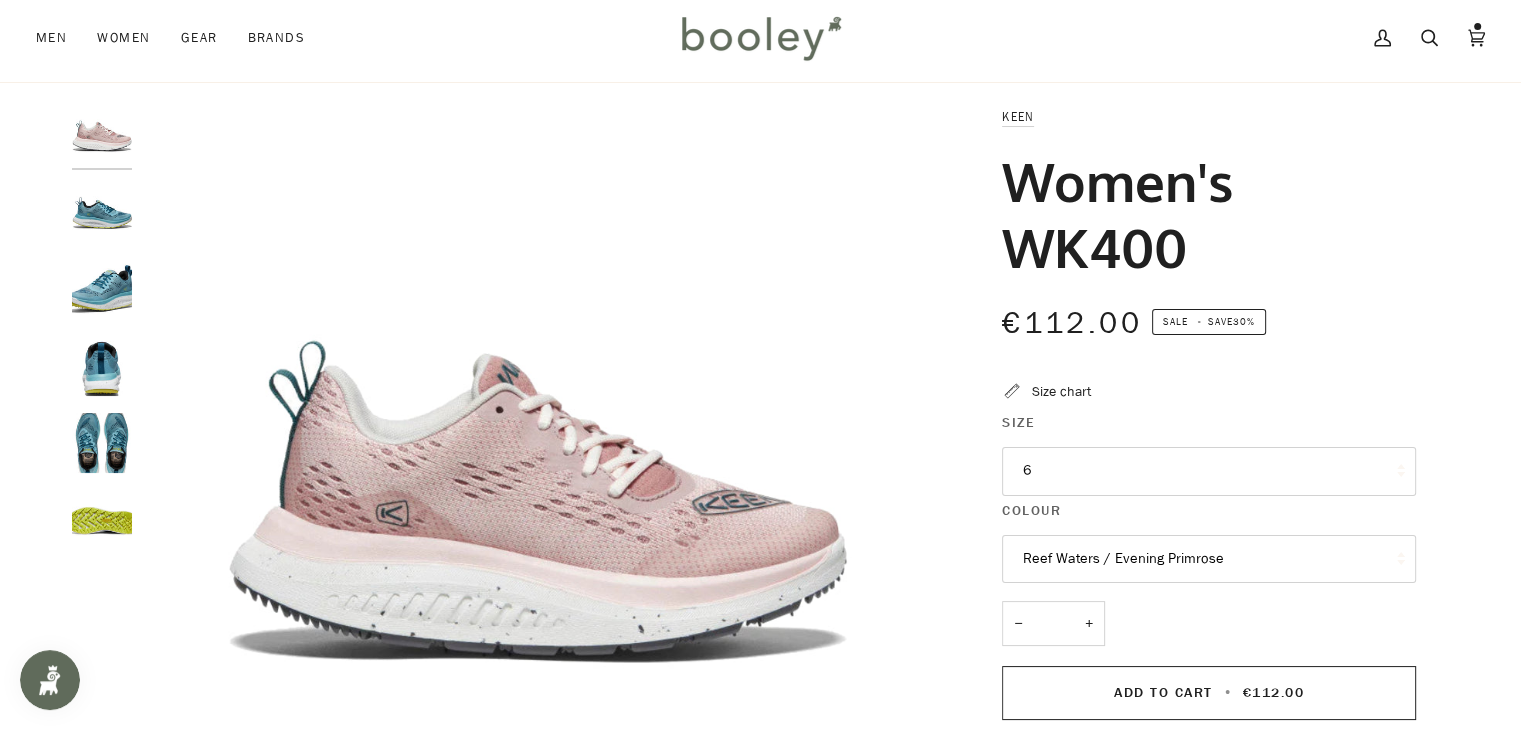 scroll, scrollTop: 0, scrollLeft: 0, axis: both 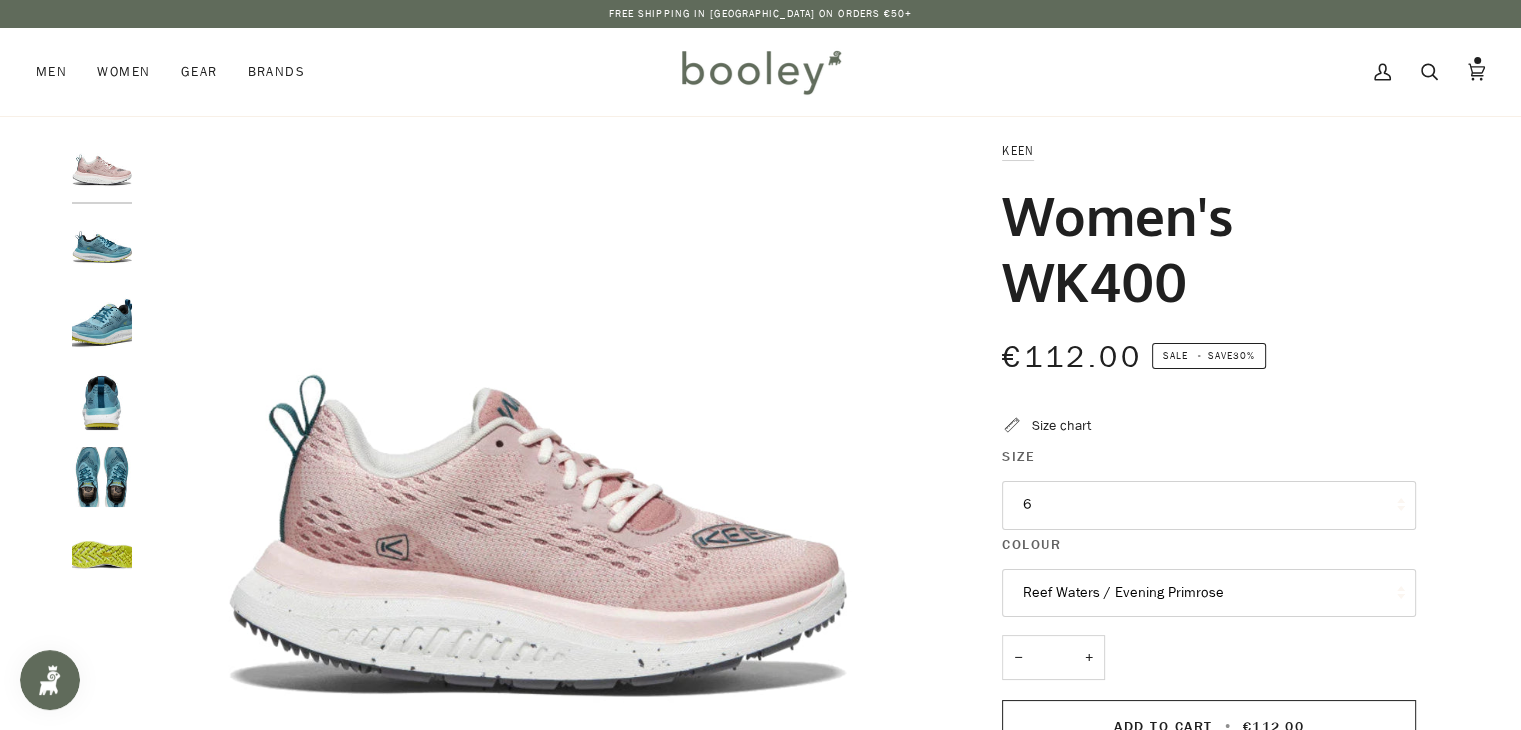 click at bounding box center (102, 323) 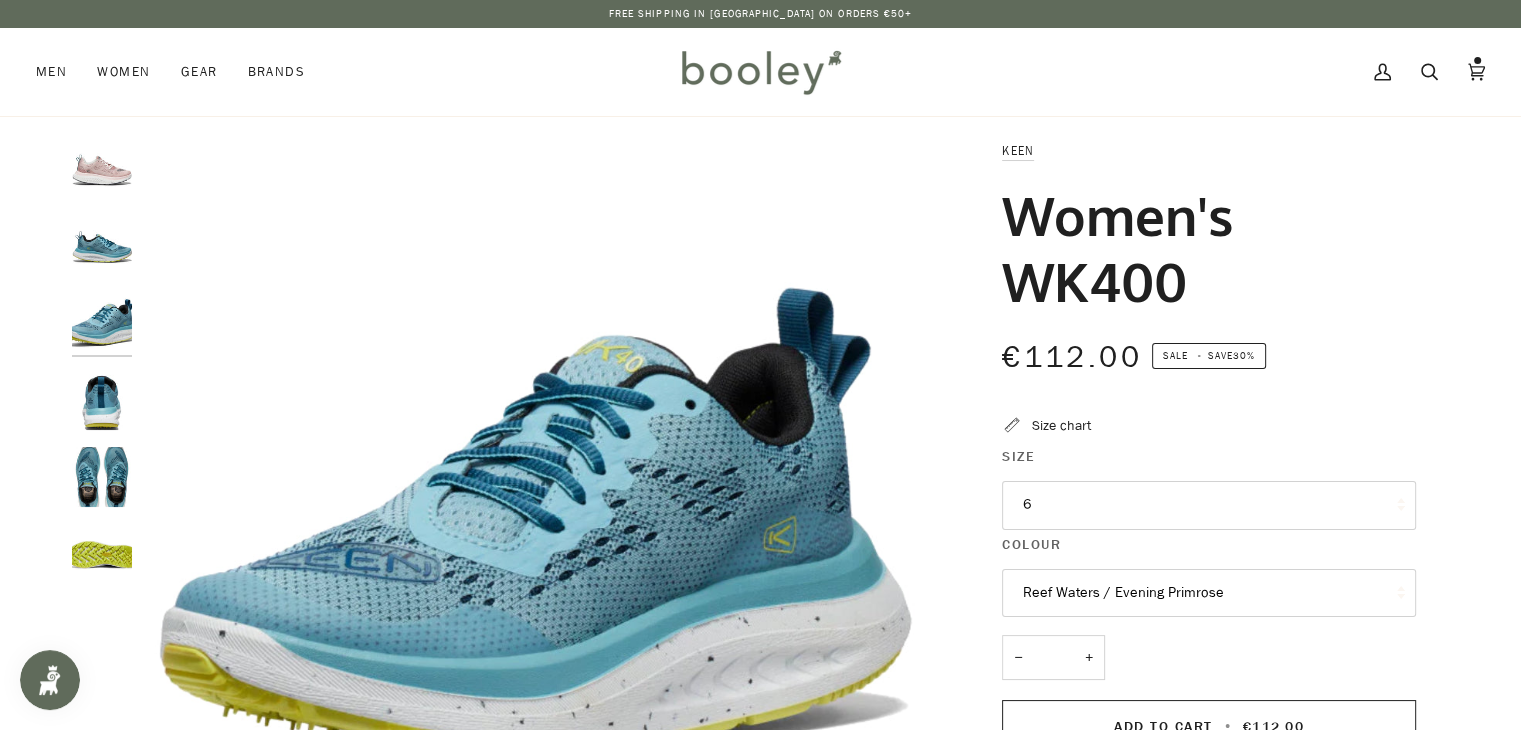 click at bounding box center (102, 400) 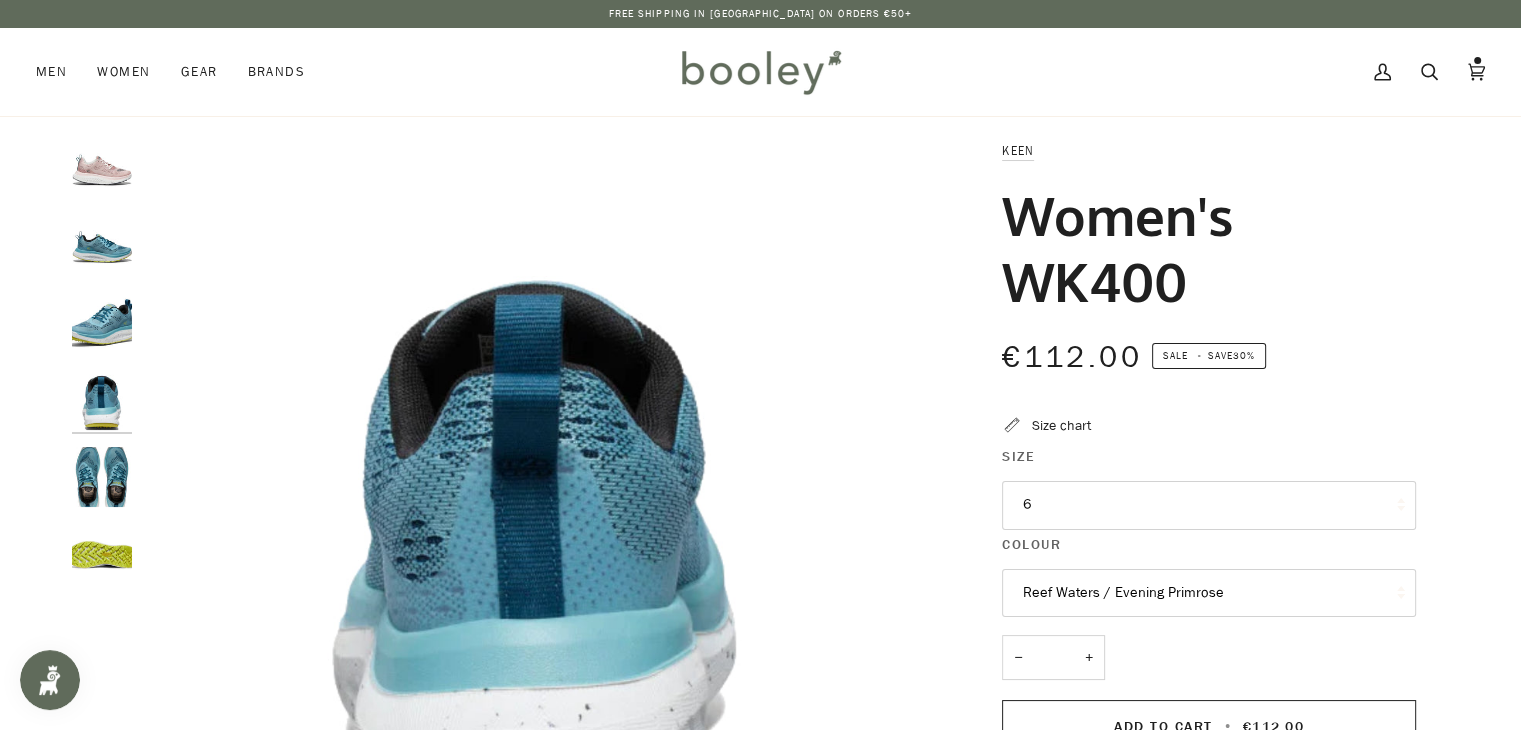 click at bounding box center [102, 553] 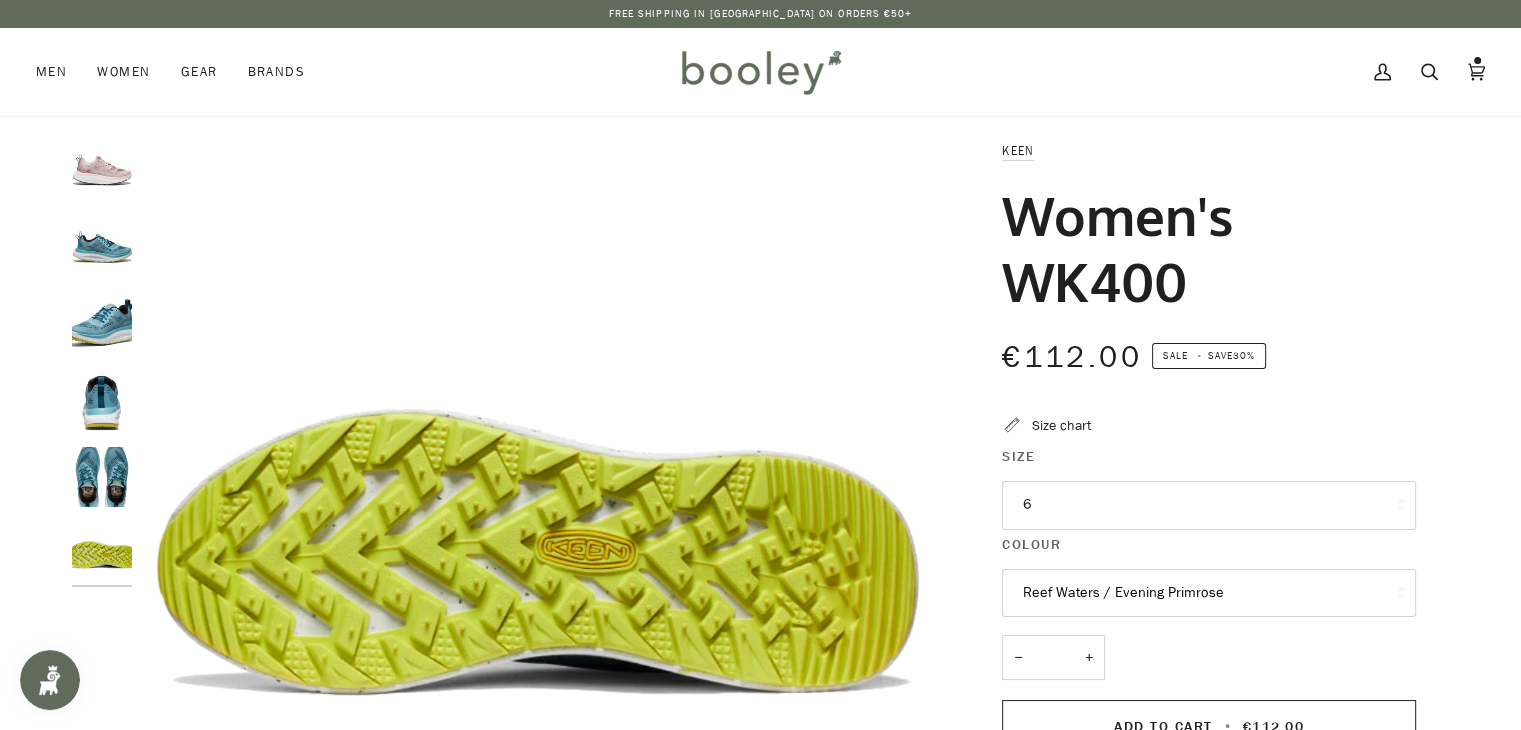 click at bounding box center (102, 323) 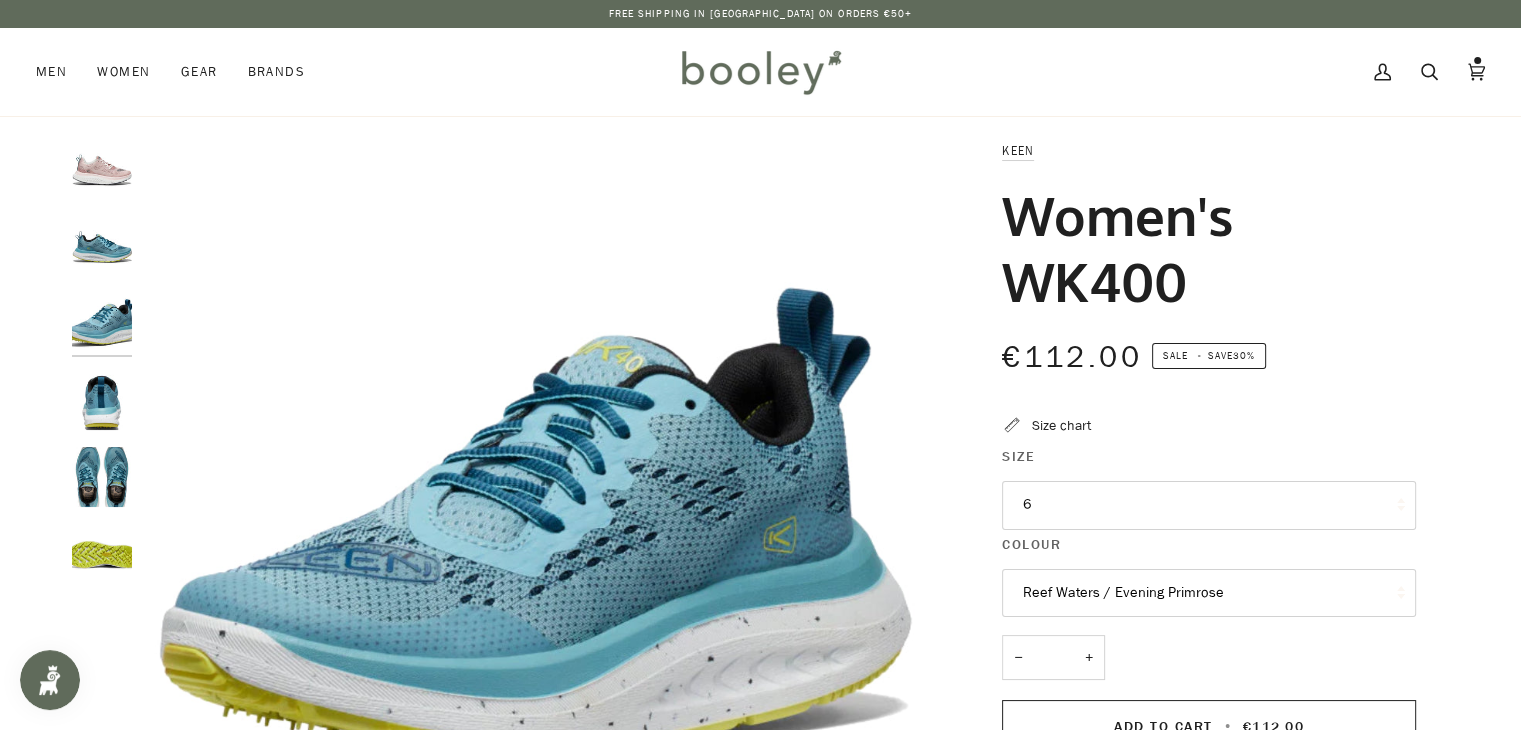 click on "Reef Waters / Evening Primrose" at bounding box center [1209, 593] 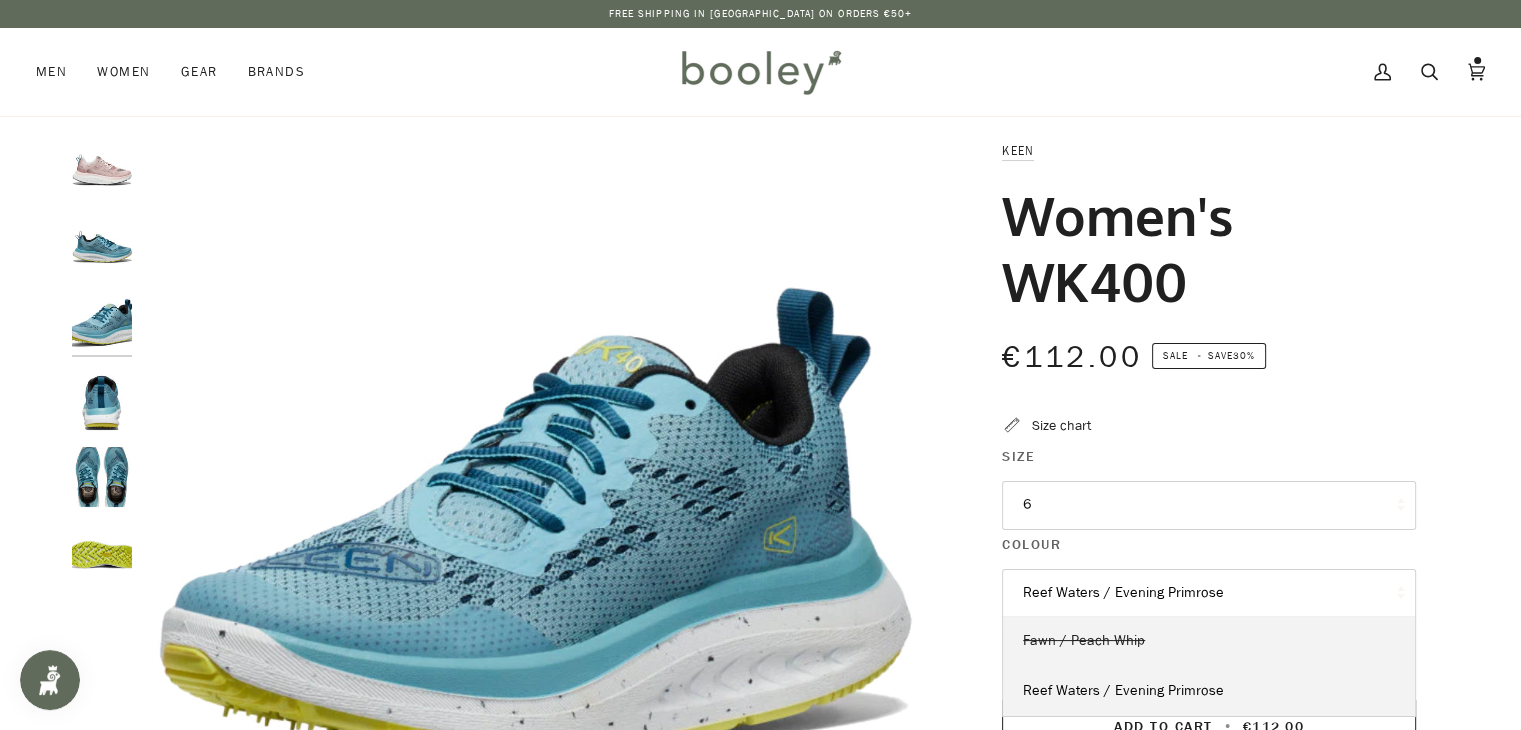 click on "Fawn / Peach Whip" at bounding box center [1084, 640] 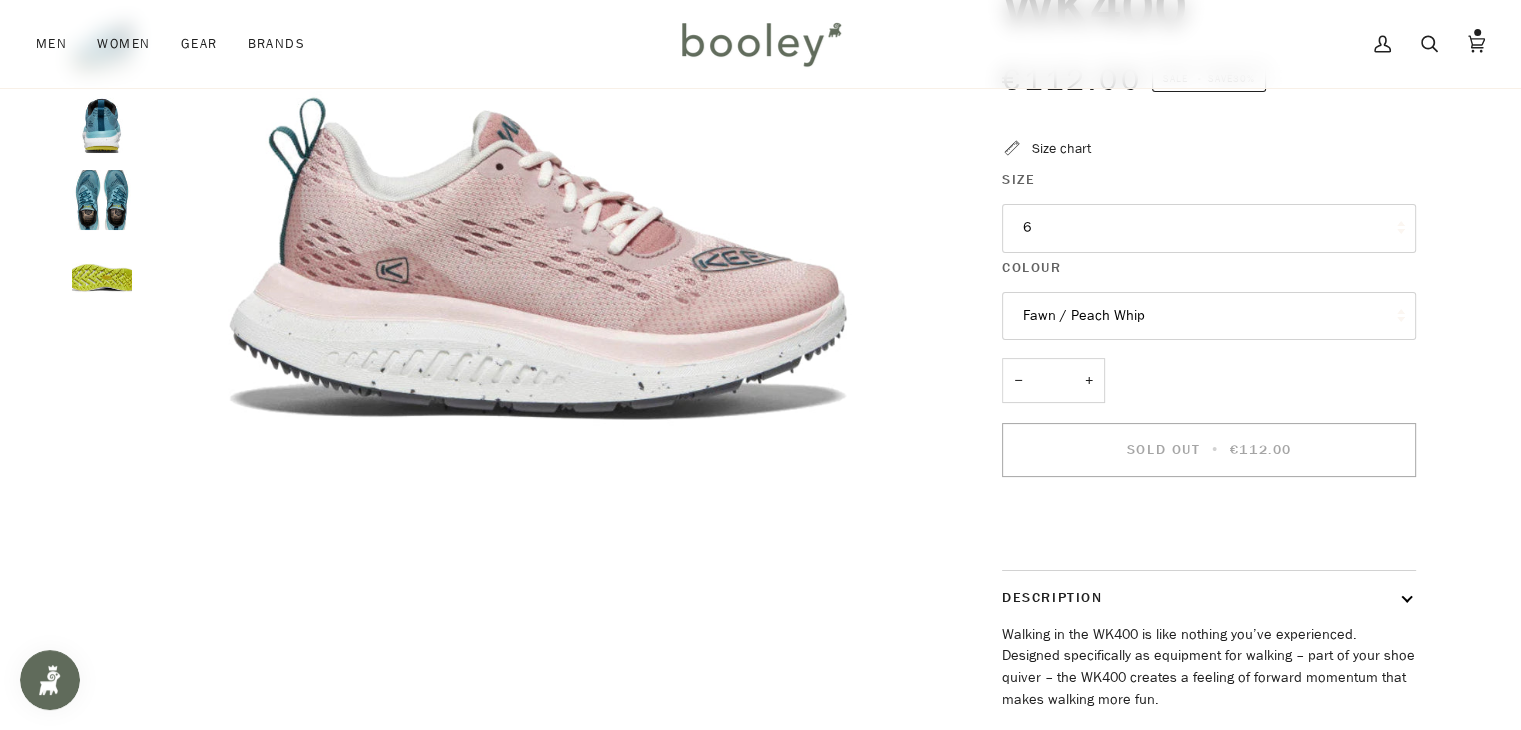 scroll, scrollTop: 300, scrollLeft: 0, axis: vertical 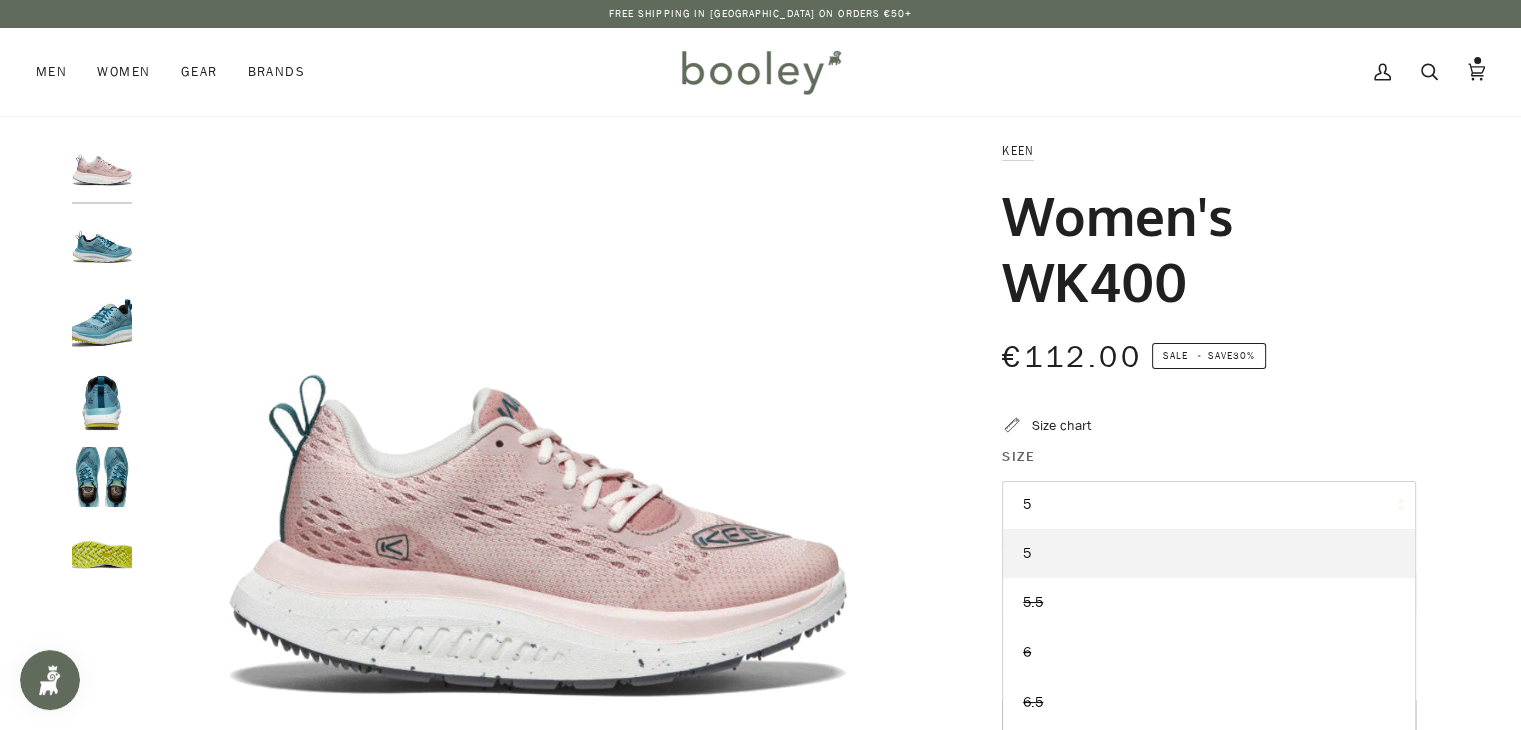click at bounding box center [102, 247] 